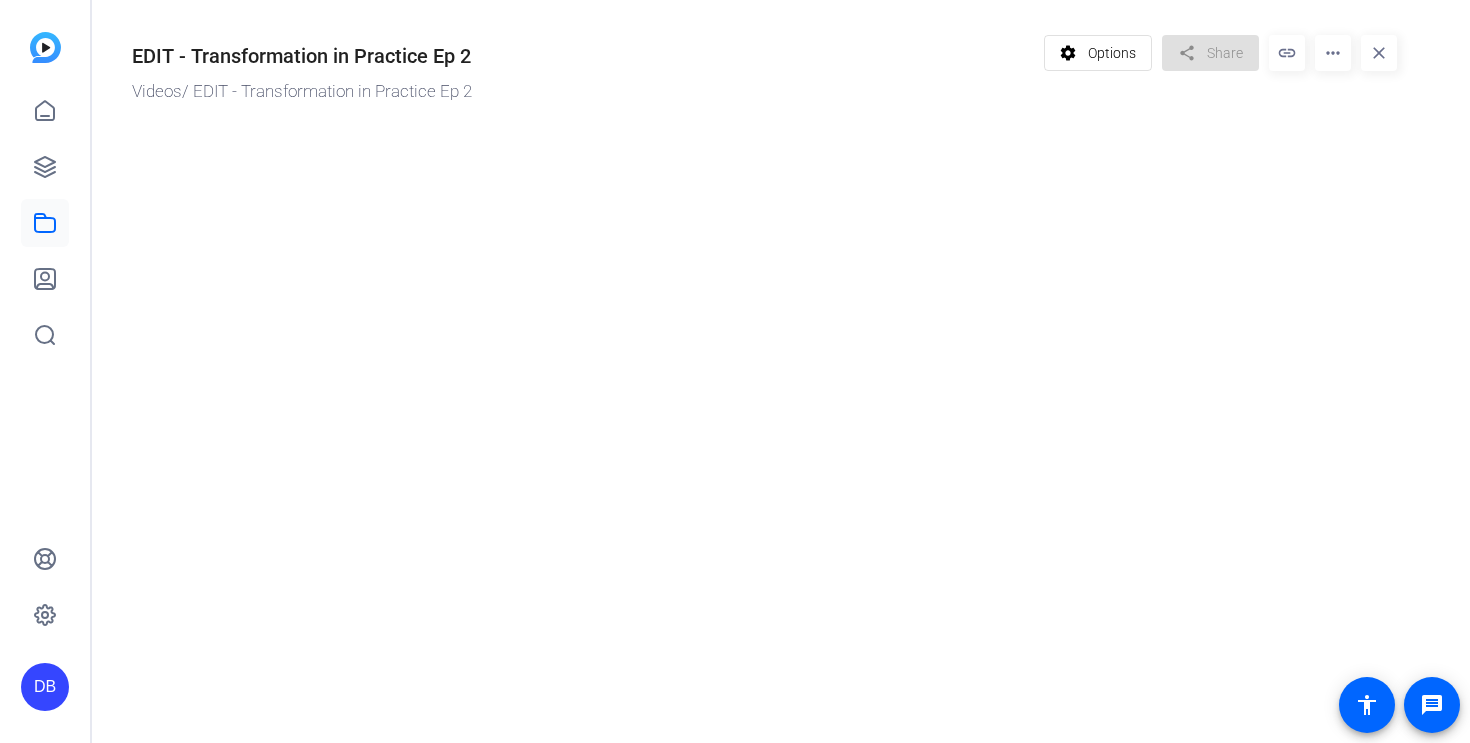 scroll, scrollTop: 0, scrollLeft: 0, axis: both 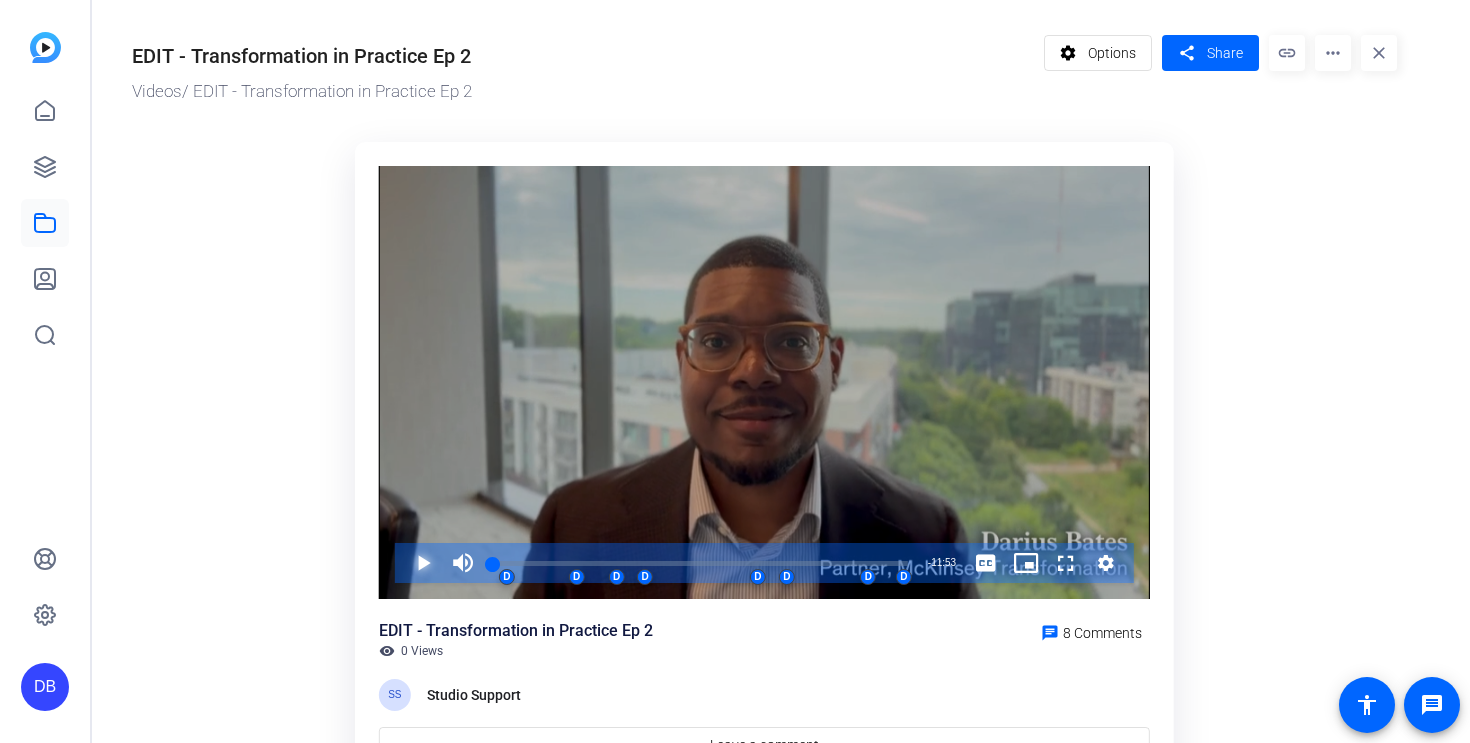 click at bounding box center [403, 563] 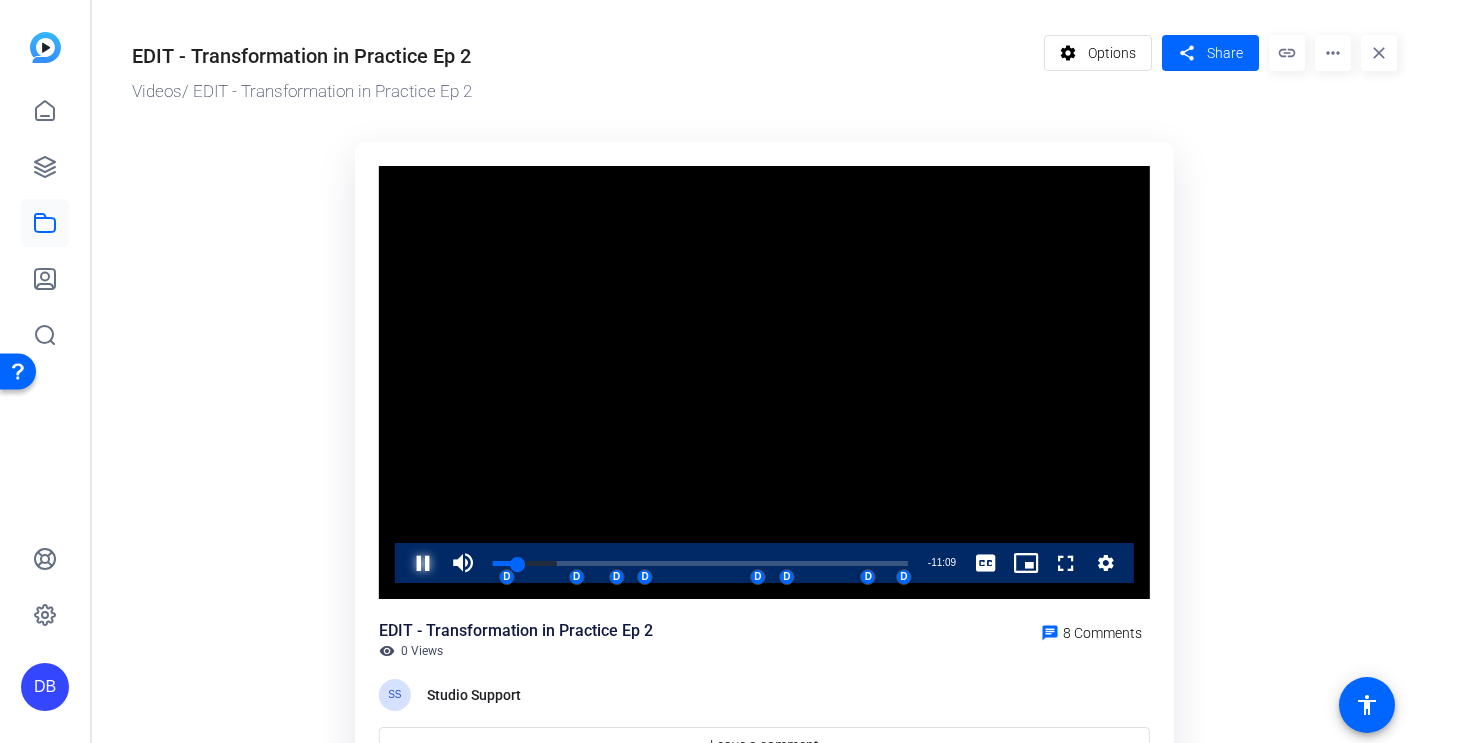 click at bounding box center [403, 563] 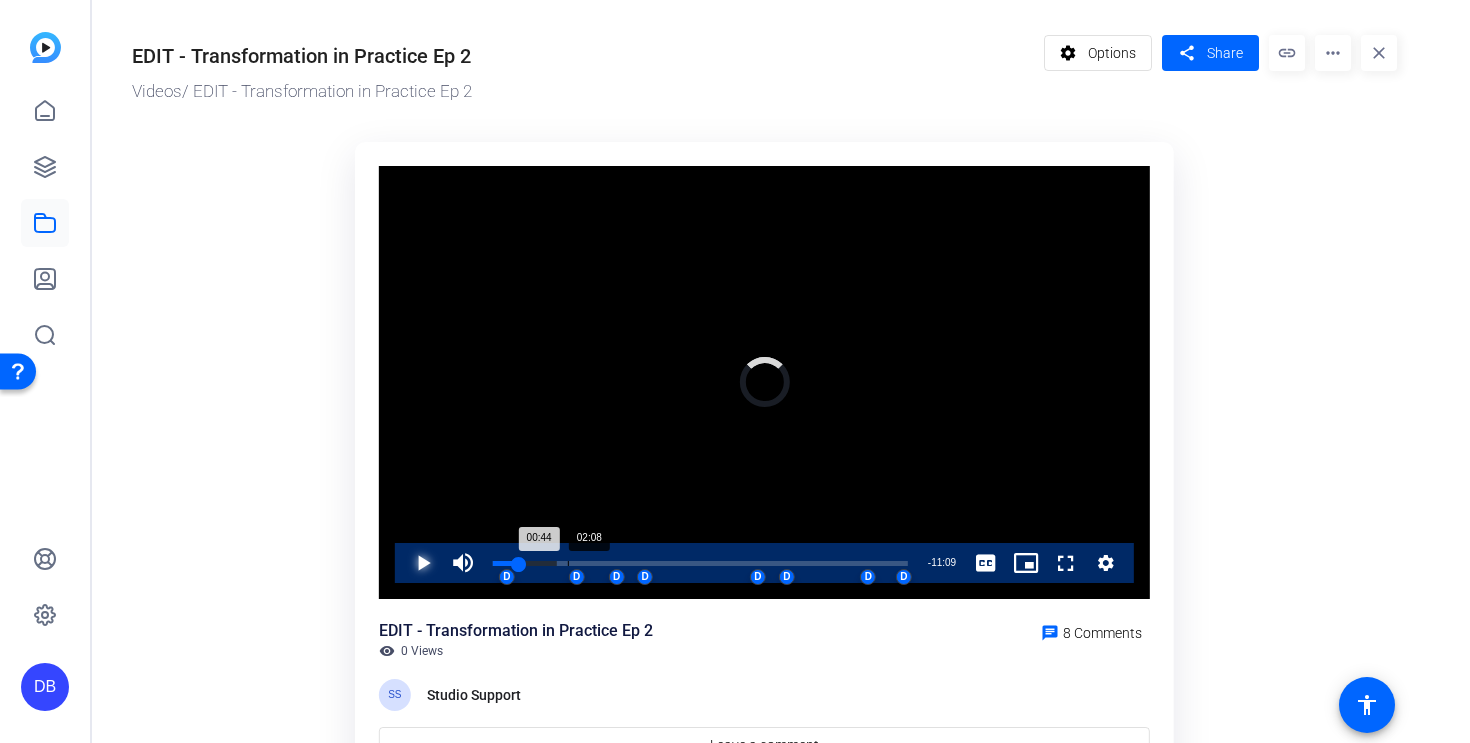 click on "Loaded :  [PERCENT]% [TIME] [TIME] D D D D D D D D" at bounding box center (700, 563) 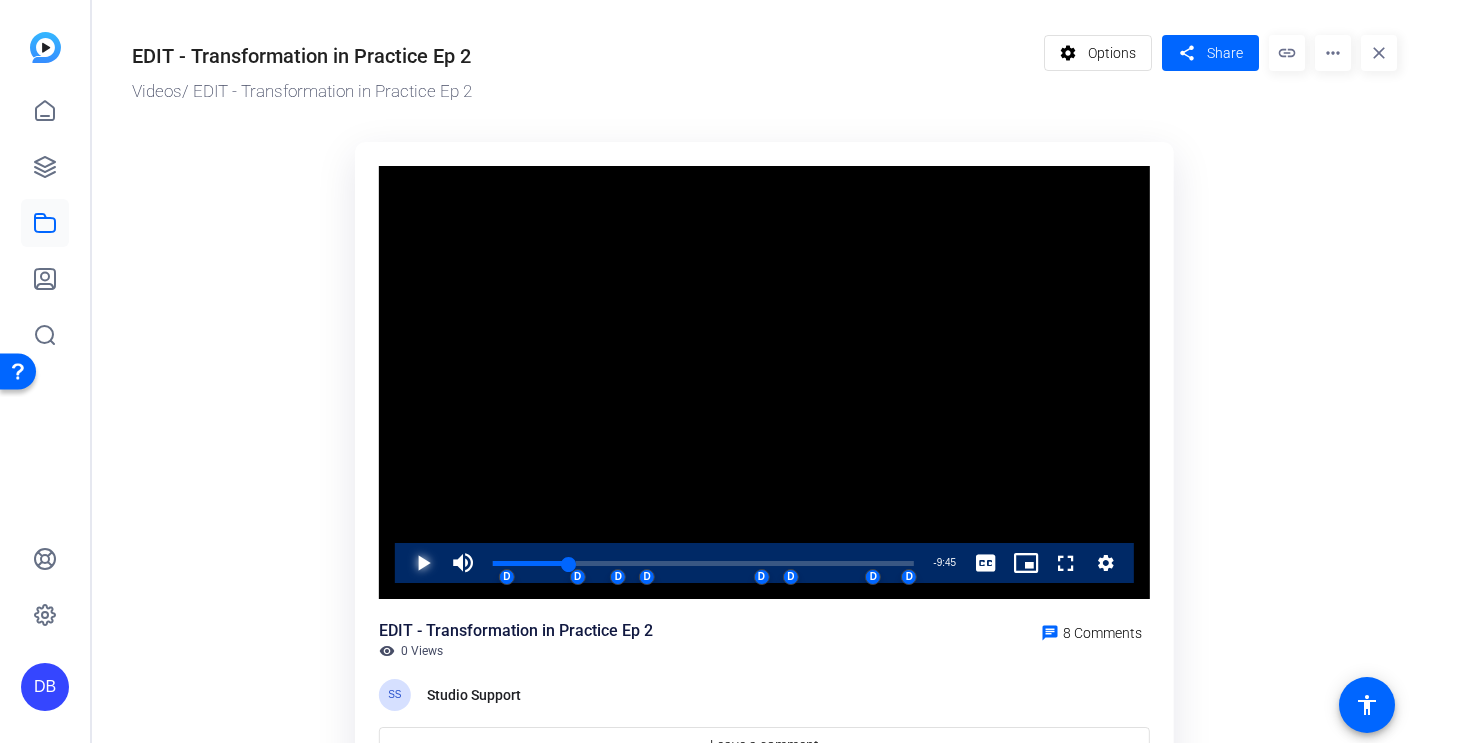 click at bounding box center (403, 563) 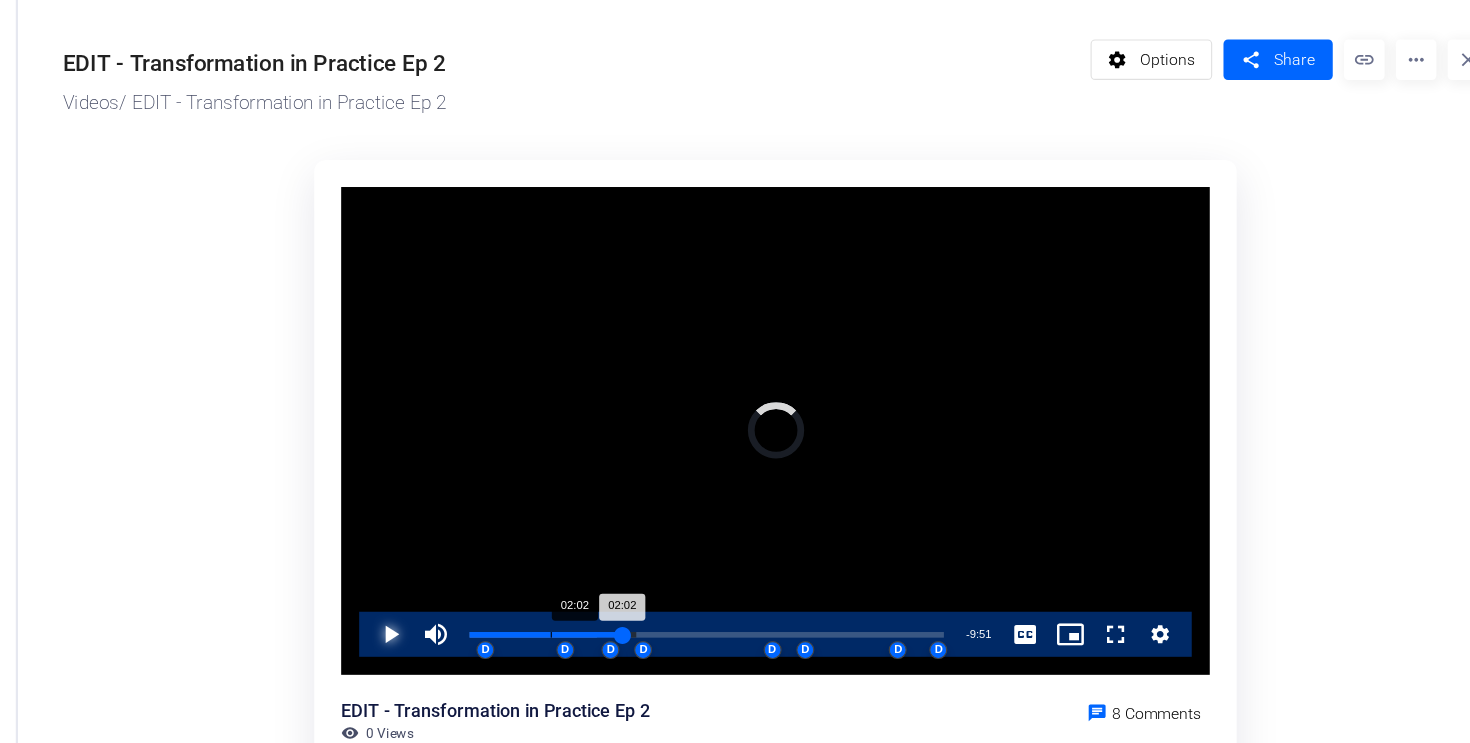 click on "02:02" at bounding box center [565, 563] 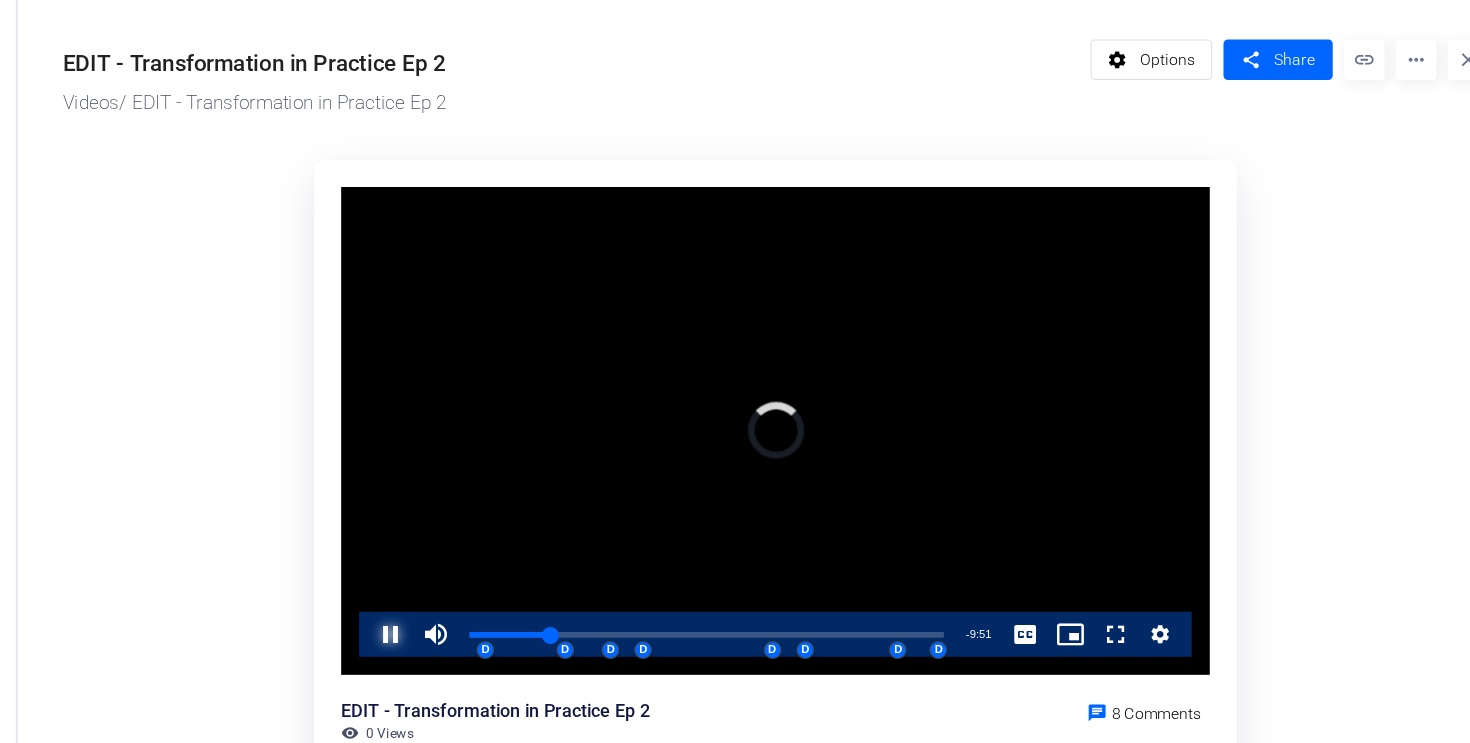 type 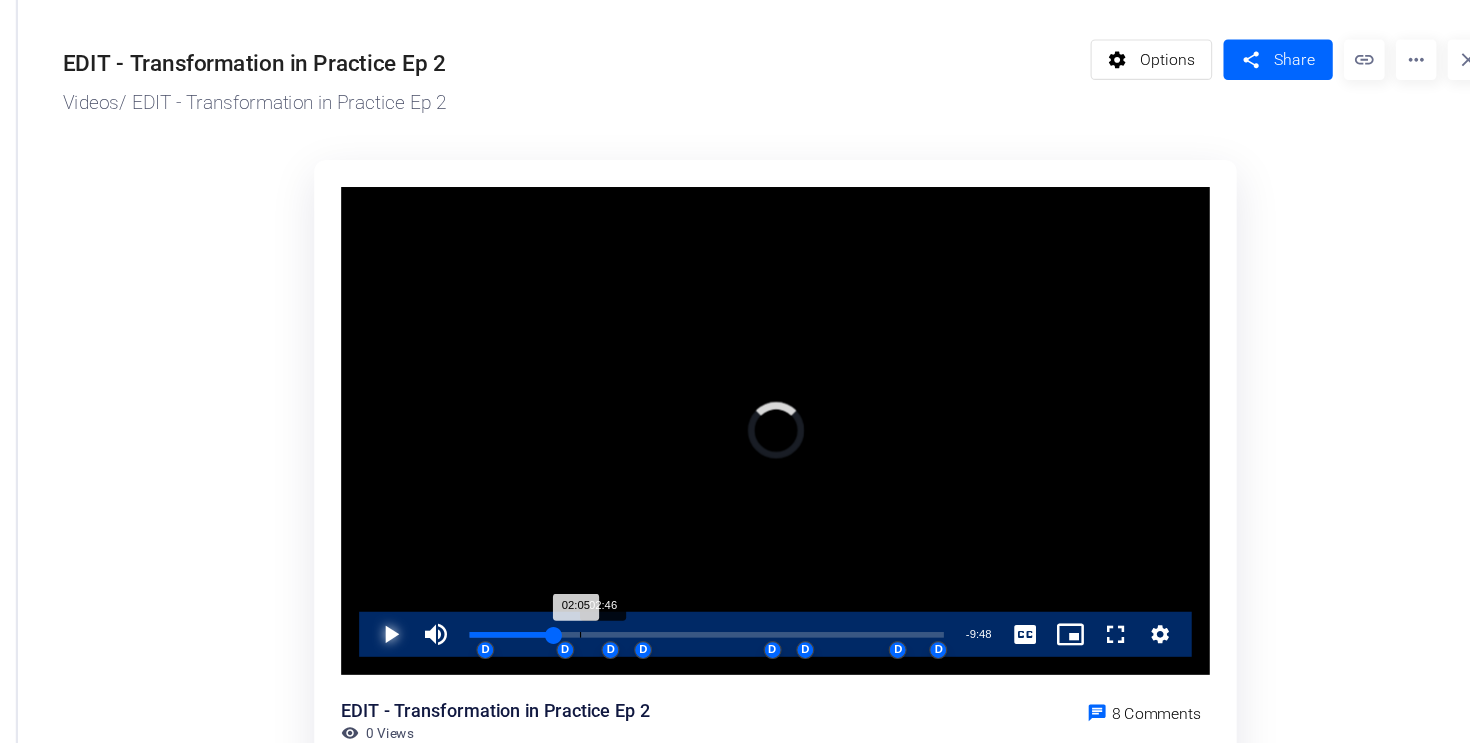 drag, startPoint x: 566, startPoint y: 563, endPoint x: 591, endPoint y: 564, distance: 25.019993 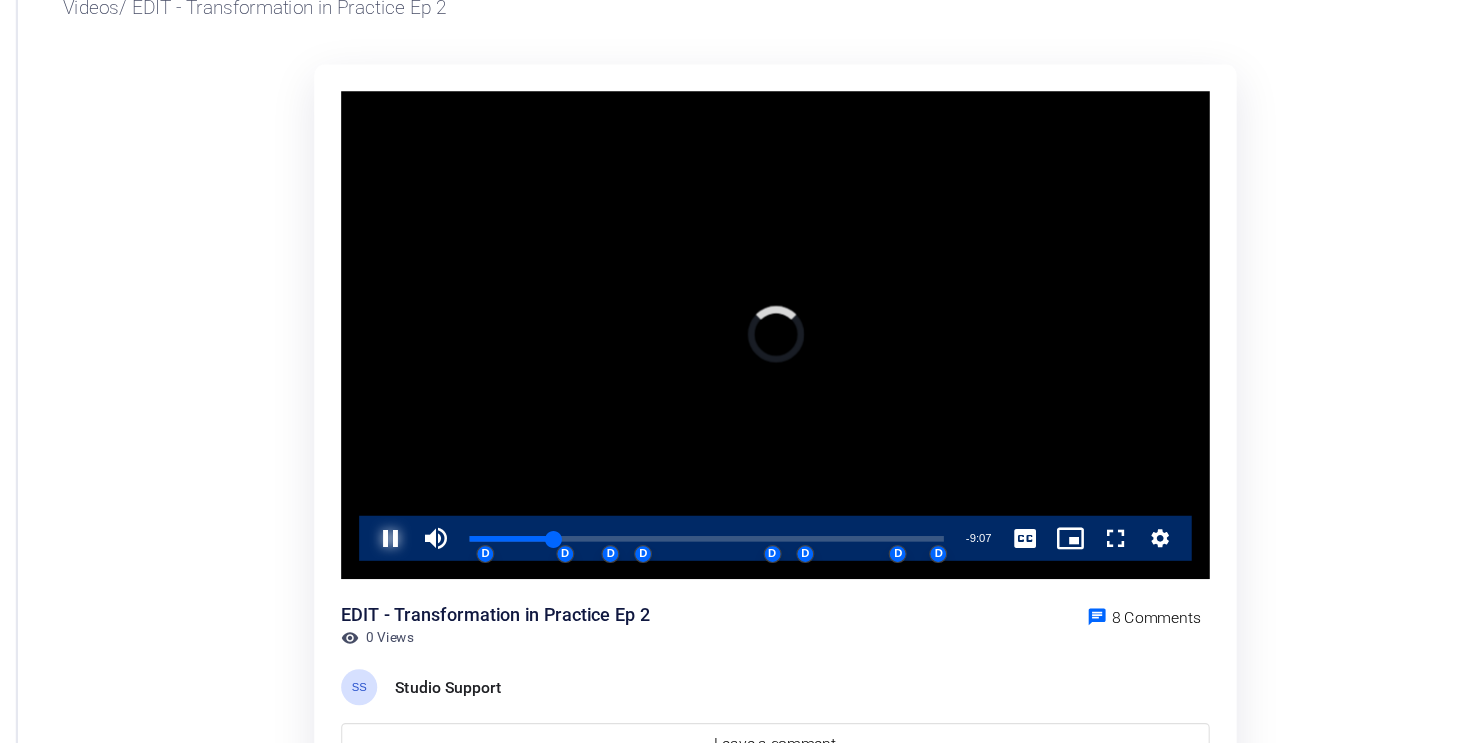 scroll, scrollTop: 111, scrollLeft: 0, axis: vertical 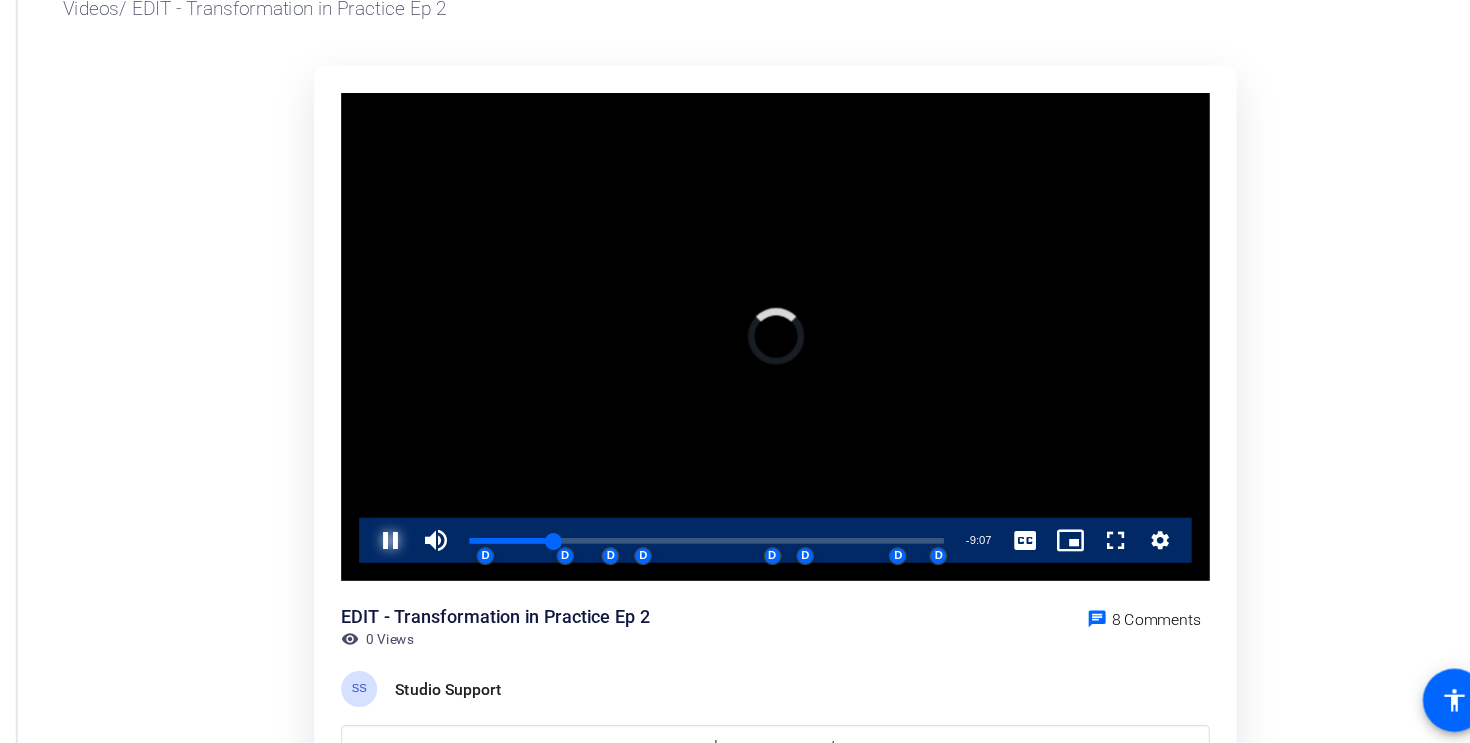 click at bounding box center (403, 563) 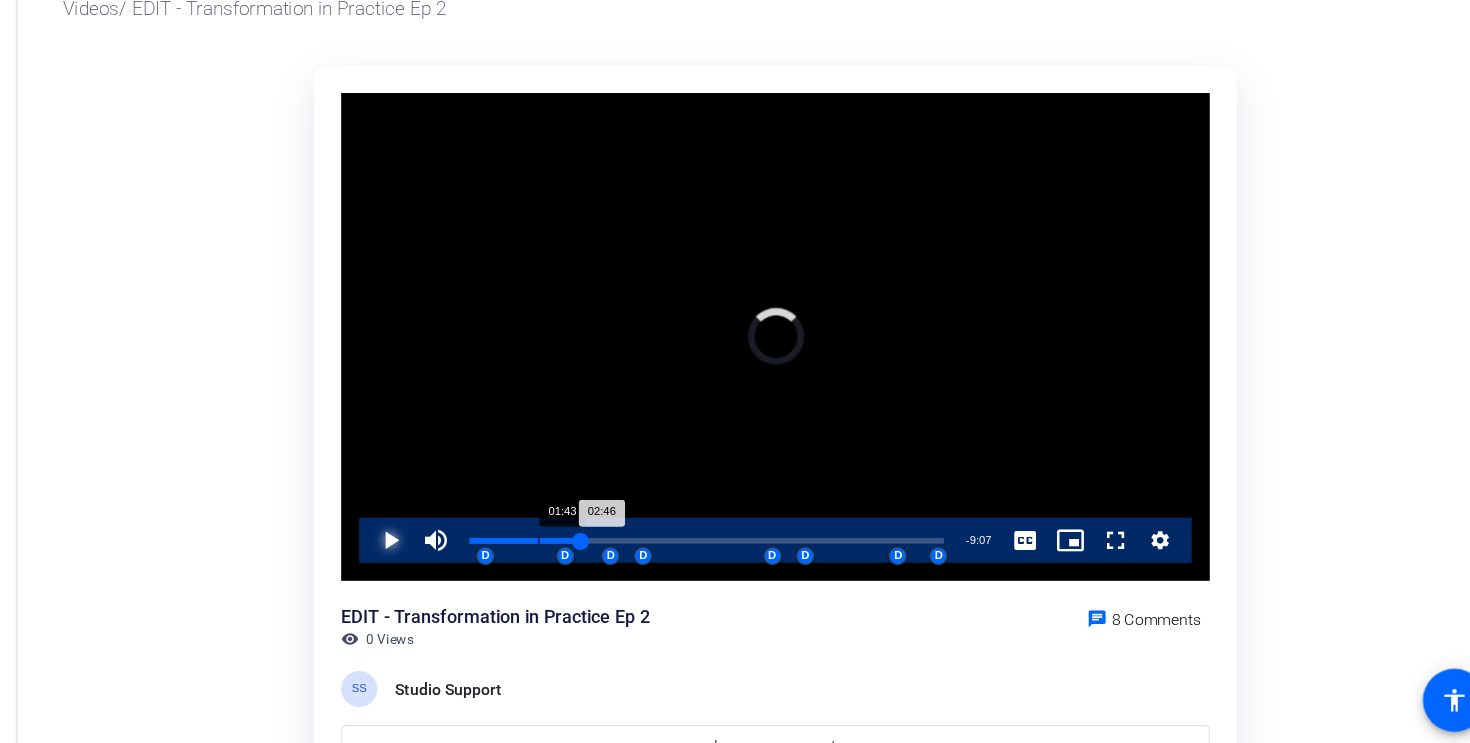 click on "01:43" at bounding box center [554, 563] 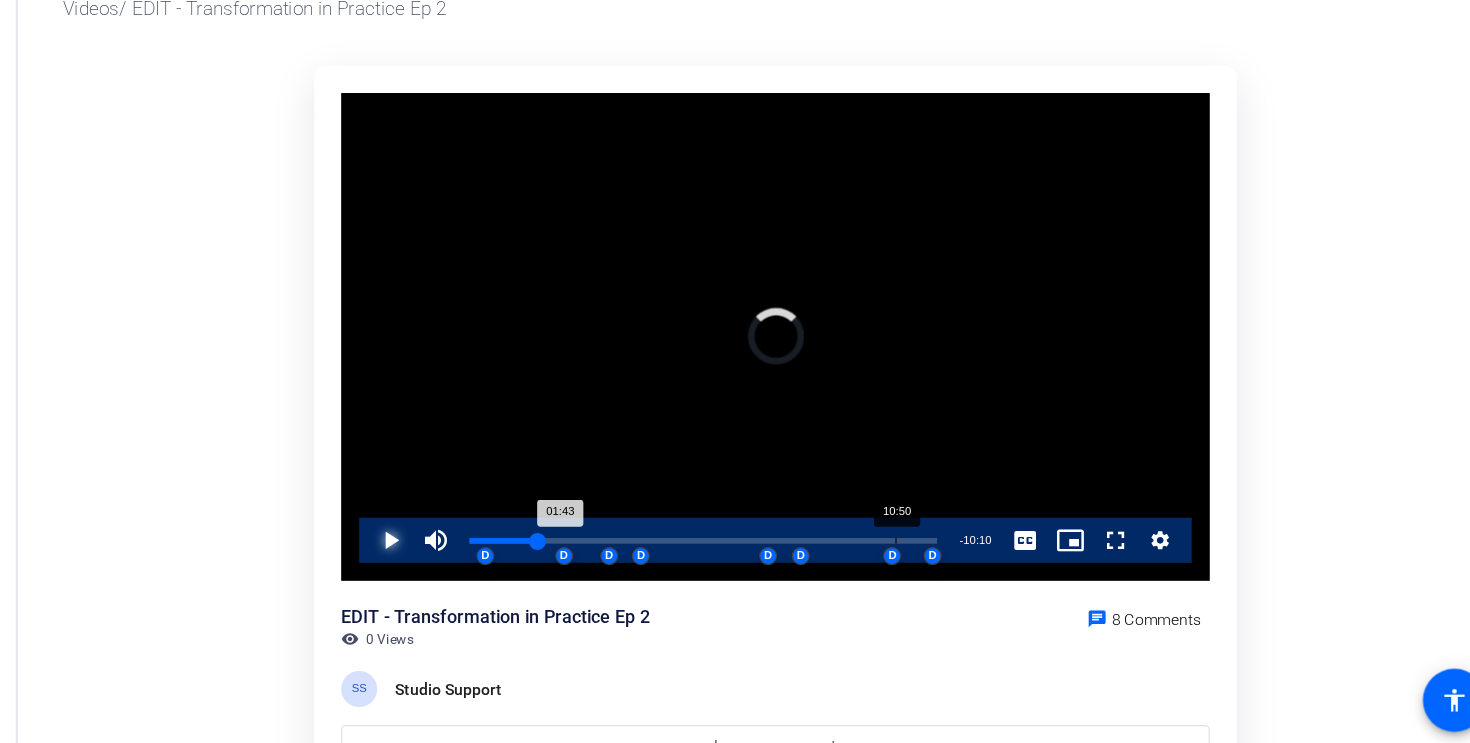 click on "Loaded :  [PERCENT]% [TIME] [TIME] D D D D D D D D" at bounding box center (700, 563) 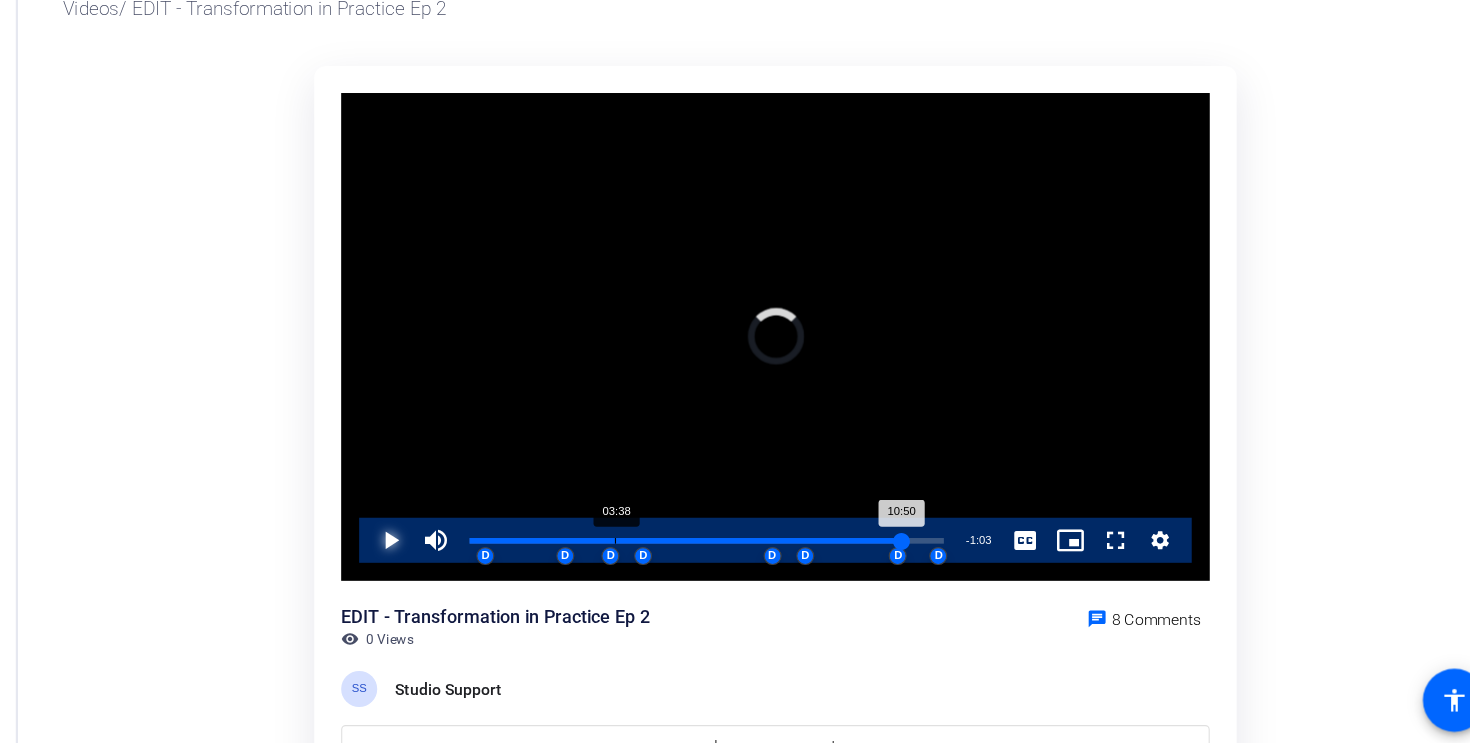 click on "03:38" at bounding box center (622, 563) 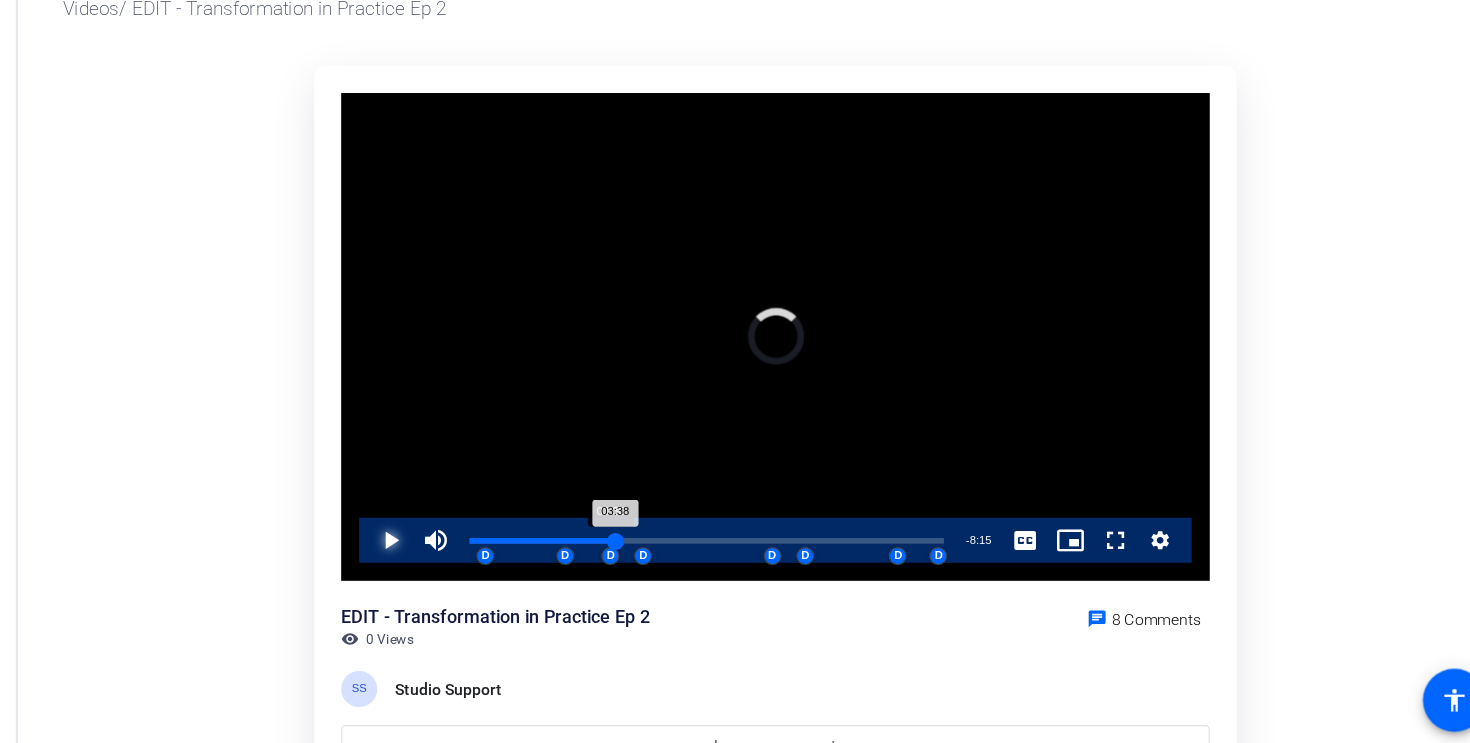 click on "03:38" at bounding box center [557, 563] 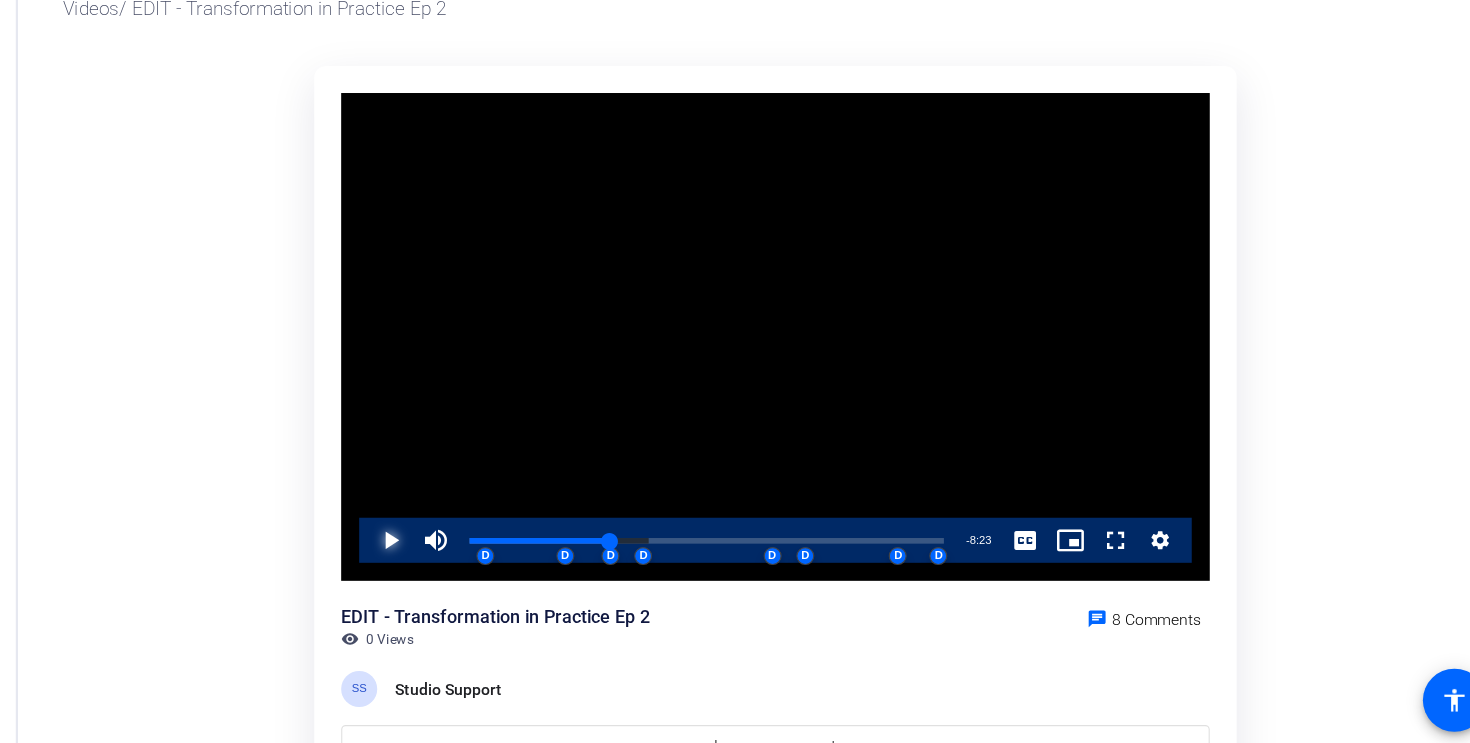 click at bounding box center [403, 563] 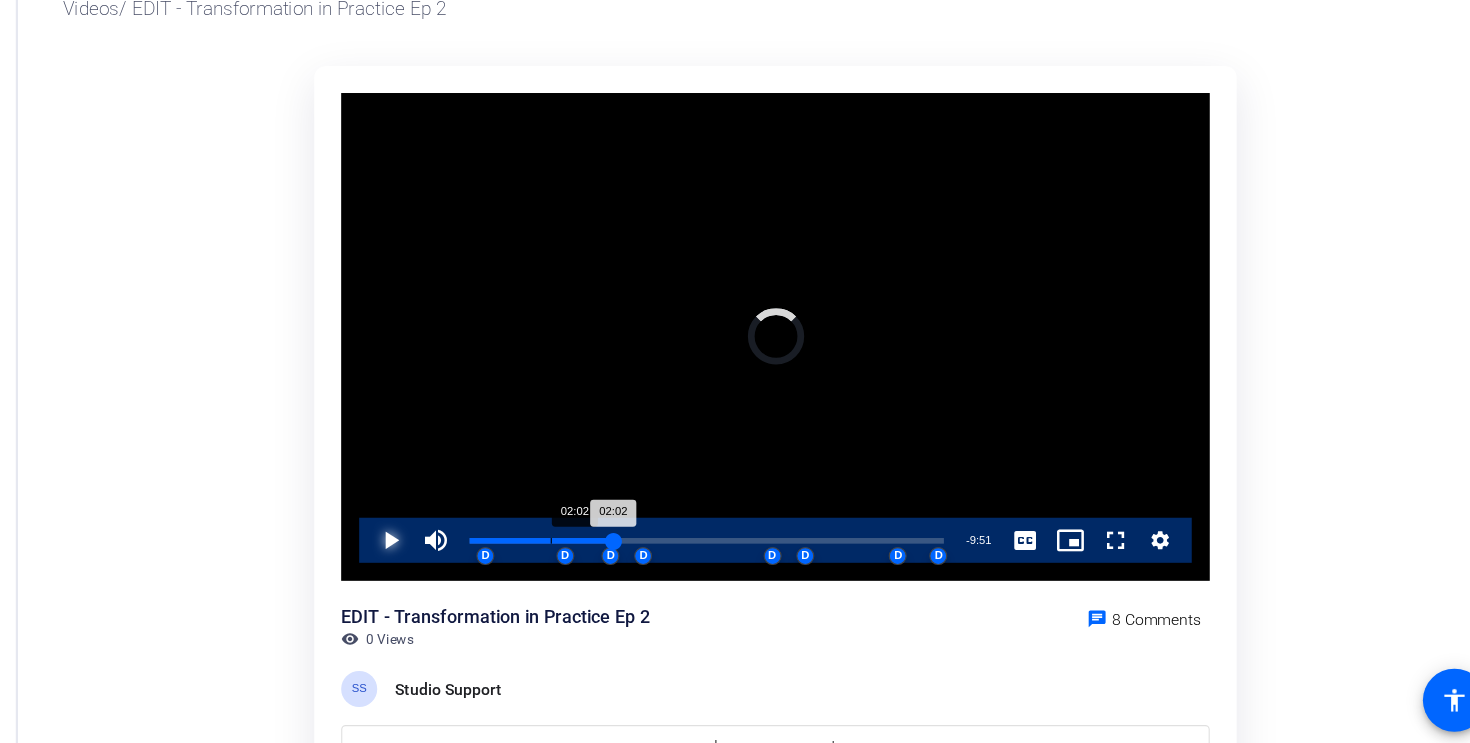 click on "02:02" at bounding box center (565, 563) 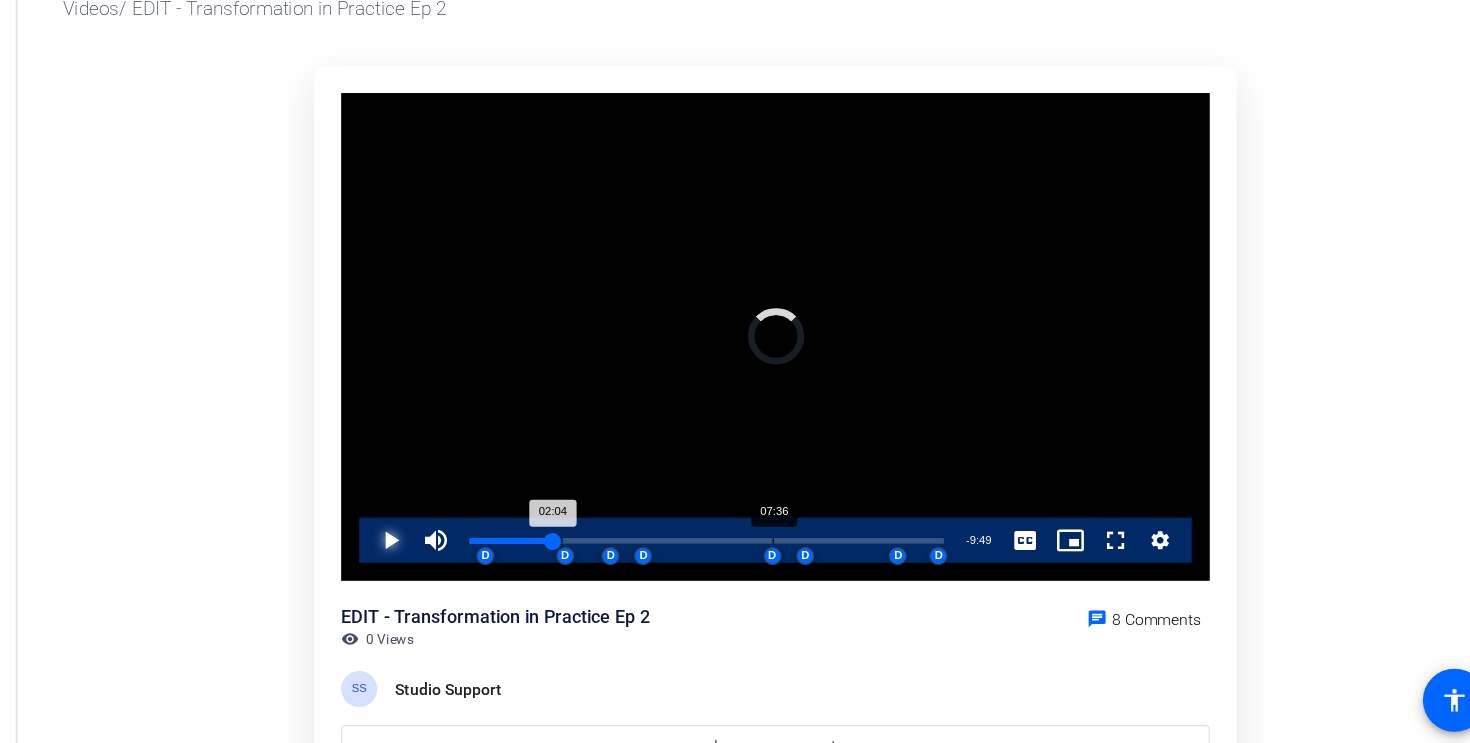 click on "Loaded :  [PERCENT]% [TIME] [TIME] D D D D D D D D" at bounding box center (703, 563) 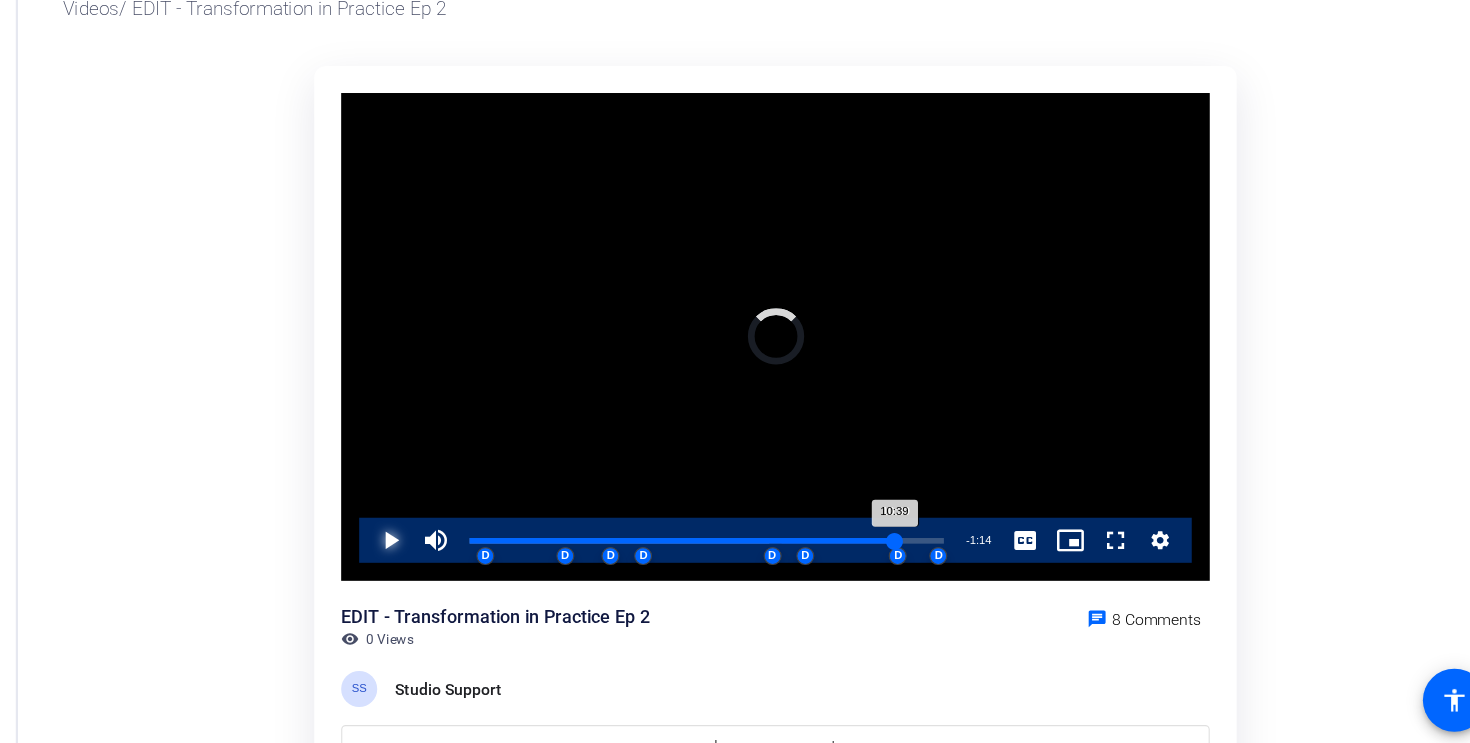click on "Loaded :  [PERCENT]% [TIME] [TIME] D D D D D D D D" at bounding box center (703, 563) 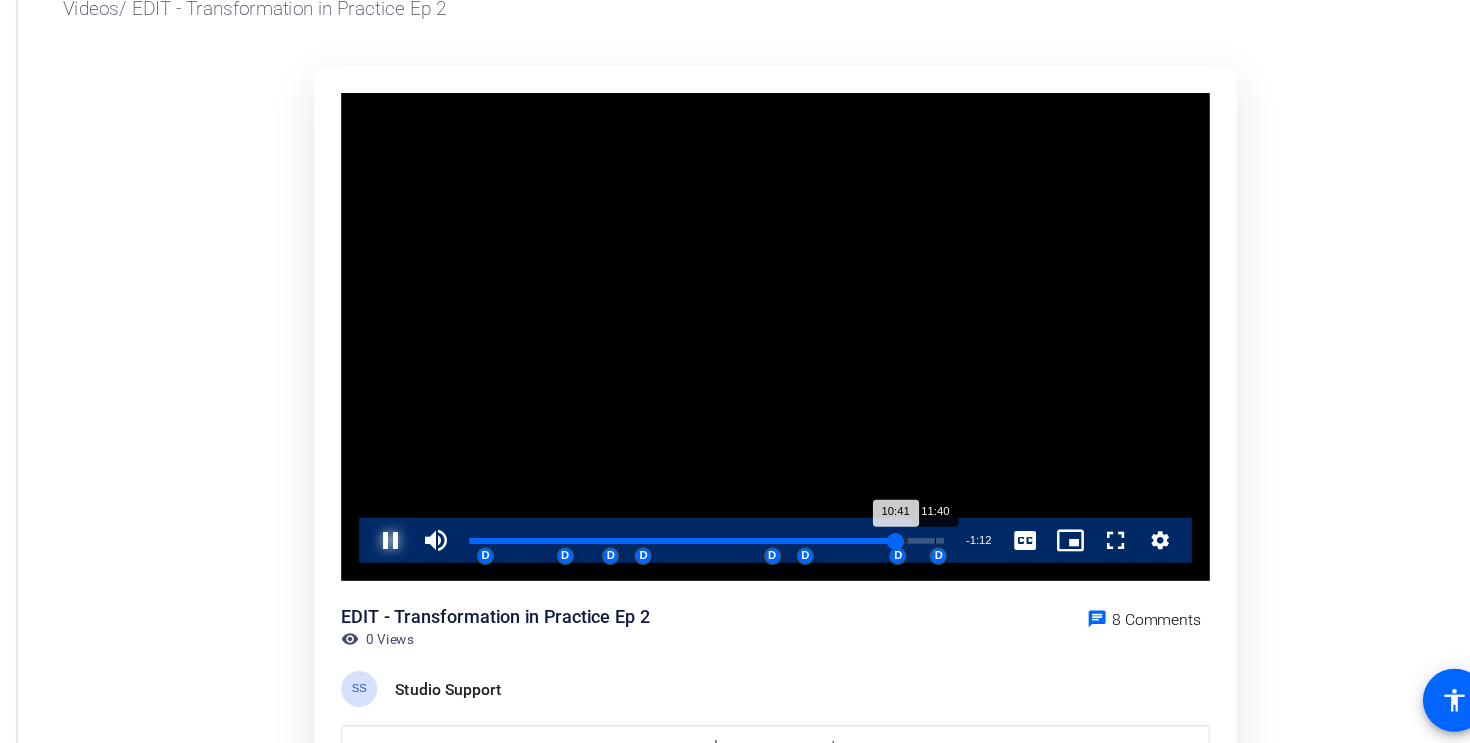 click on "11:40" at bounding box center (906, 563) 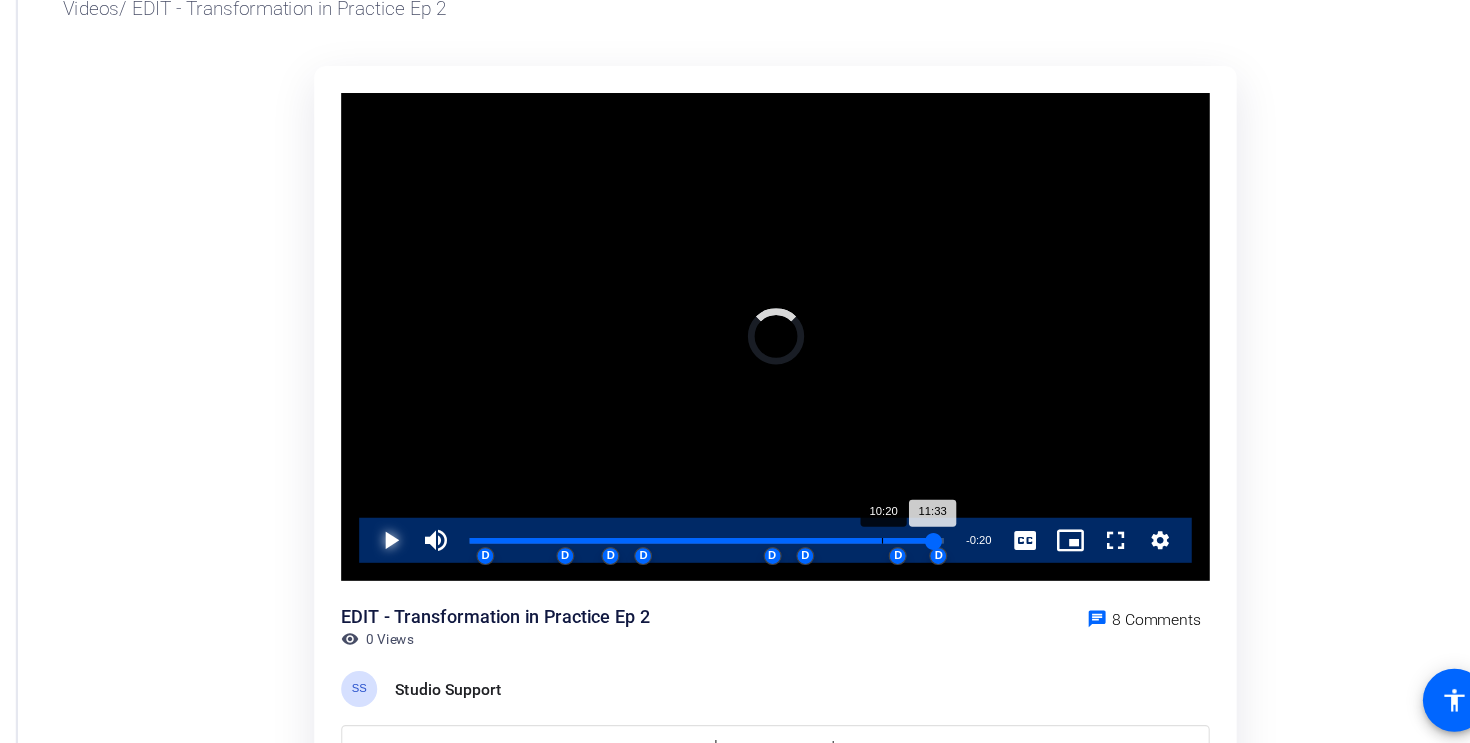 drag, startPoint x: 906, startPoint y: 564, endPoint x: 858, endPoint y: 563, distance: 48.010414 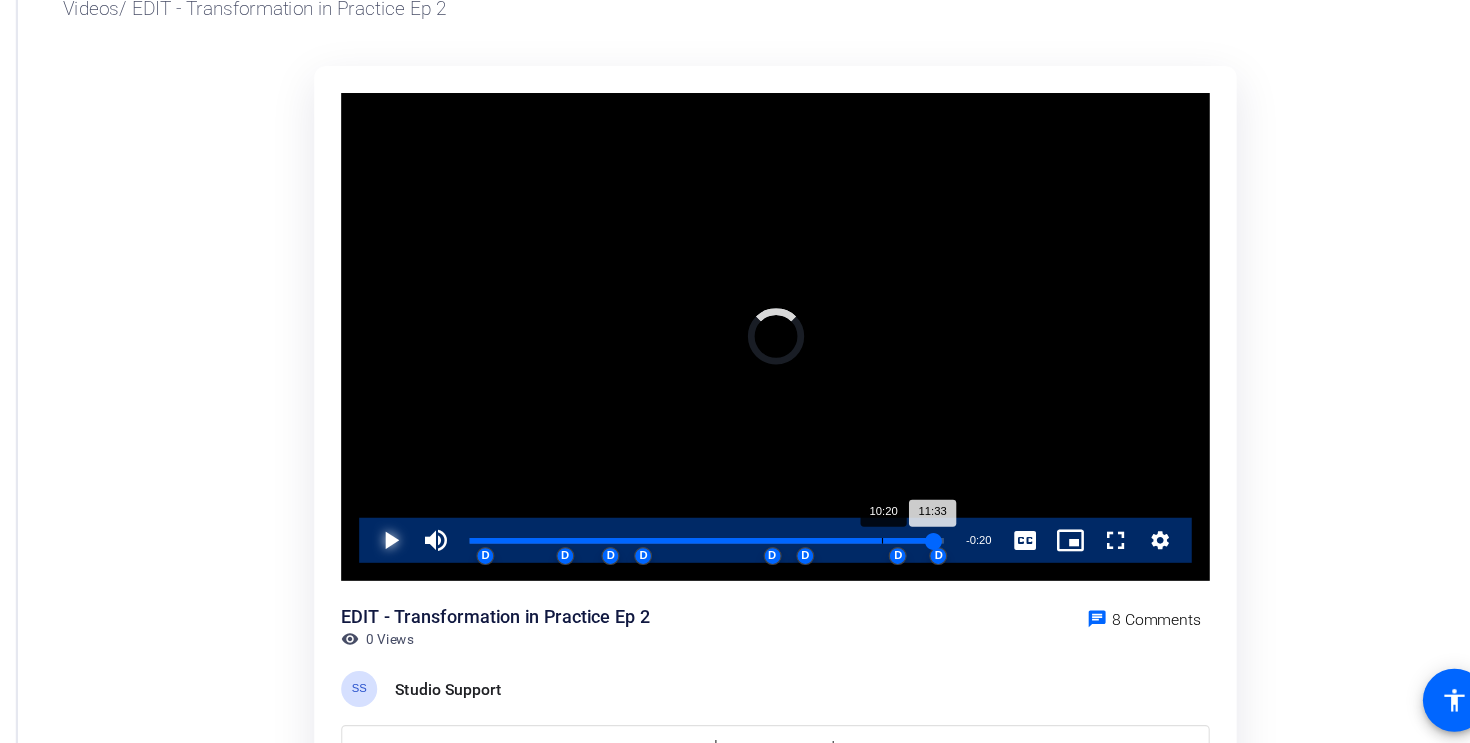 click on "Loaded :  [PERCENT]% [TIME] [TIME] D D D D D D D D" at bounding box center (703, 563) 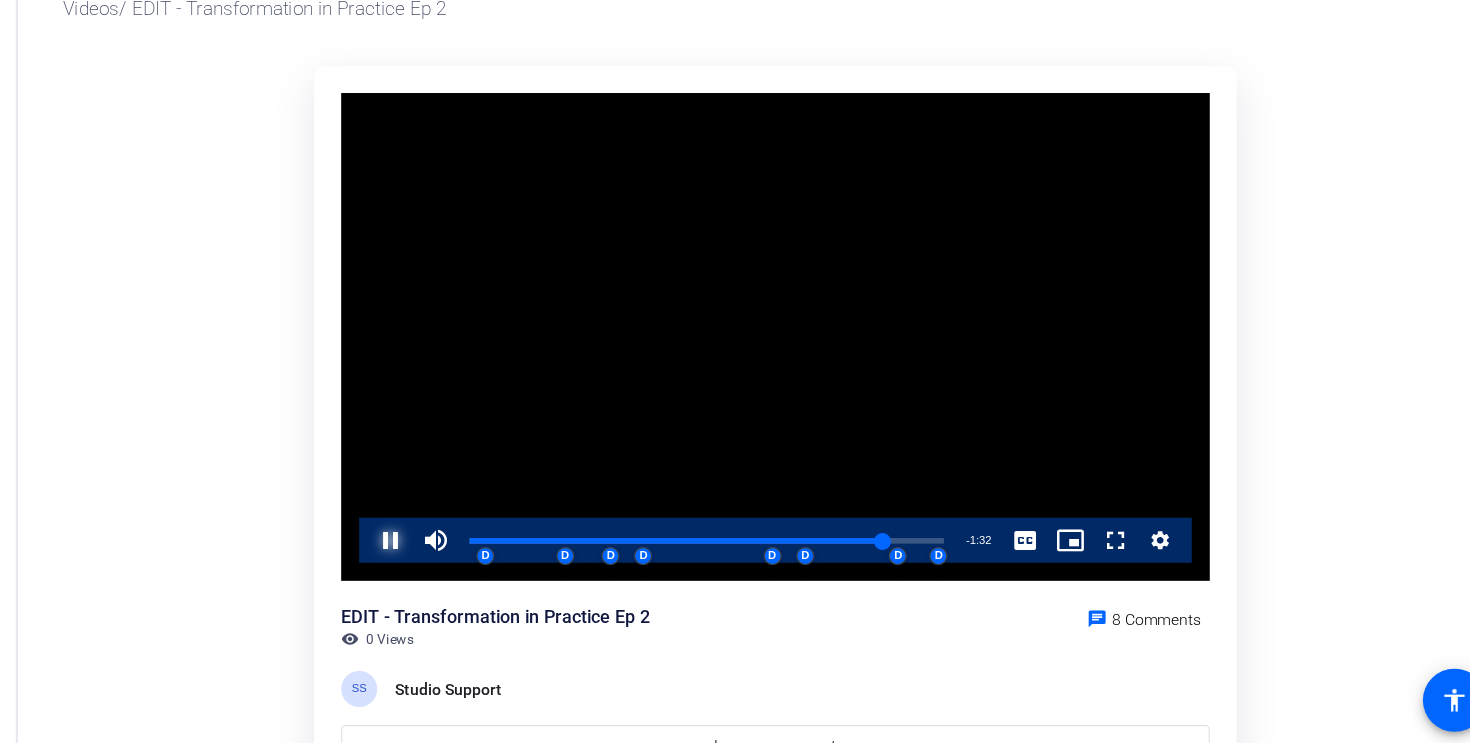 scroll, scrollTop: 111, scrollLeft: 0, axis: vertical 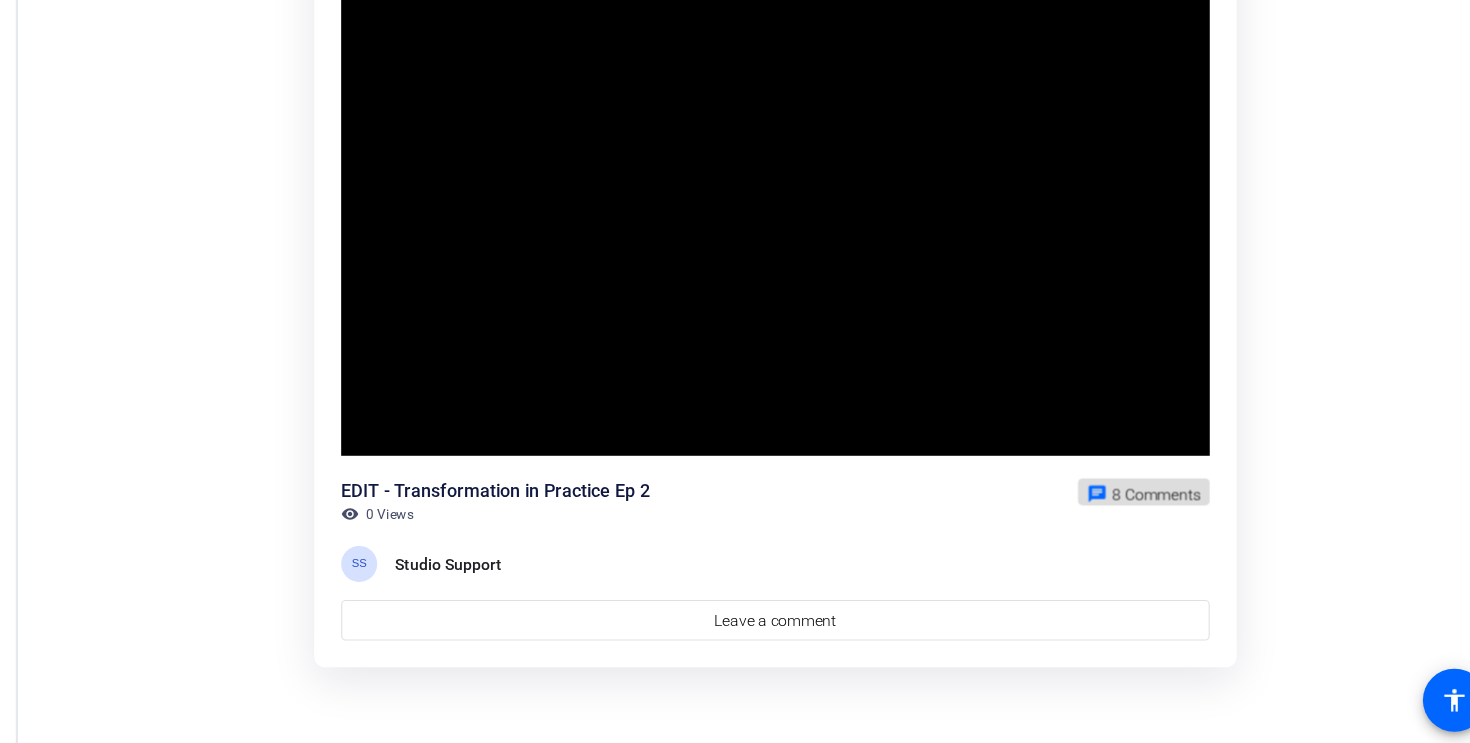 click on "8 Comments" 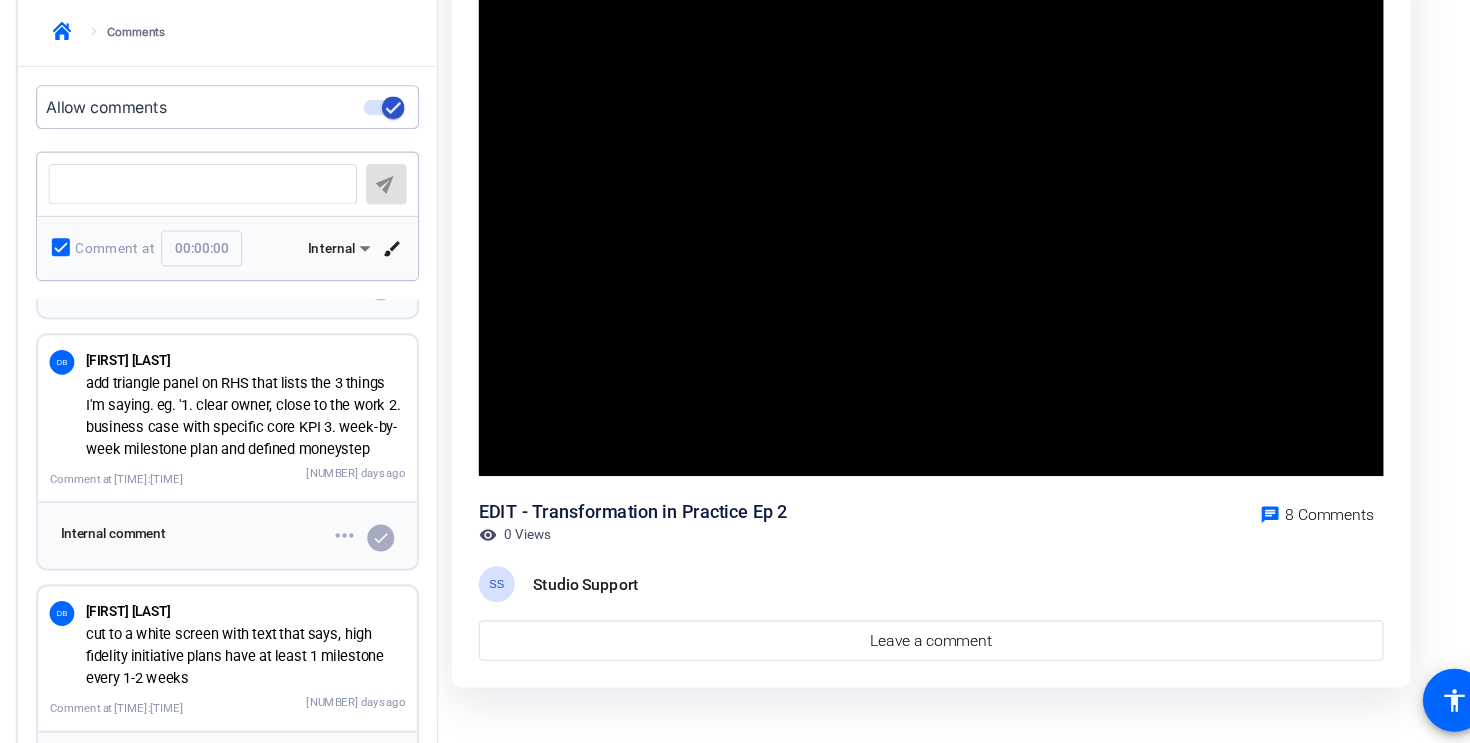 scroll, scrollTop: 184, scrollLeft: 0, axis: vertical 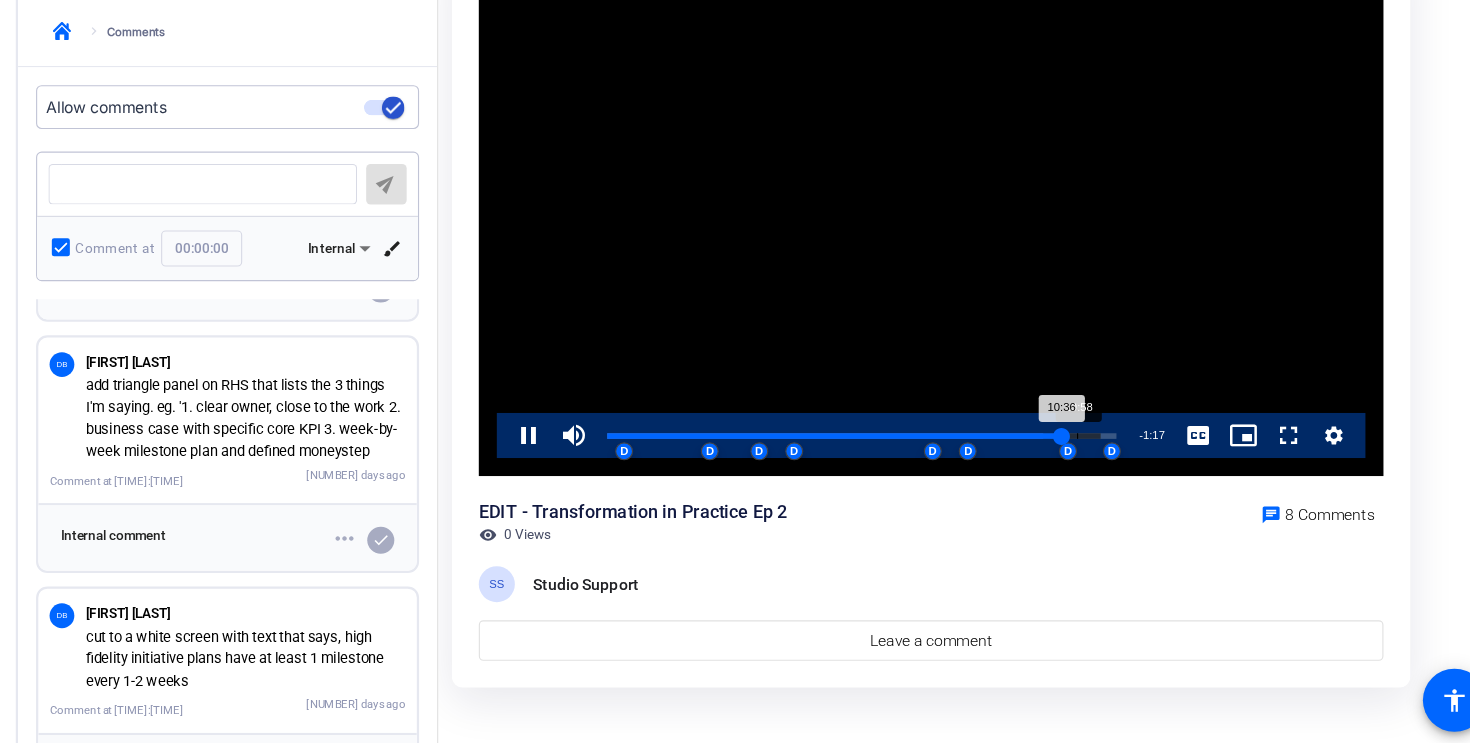 click on "Loaded :  [PERCENT]% [TIME] [TIME] D D D D D D D D" at bounding box center [841, 470] 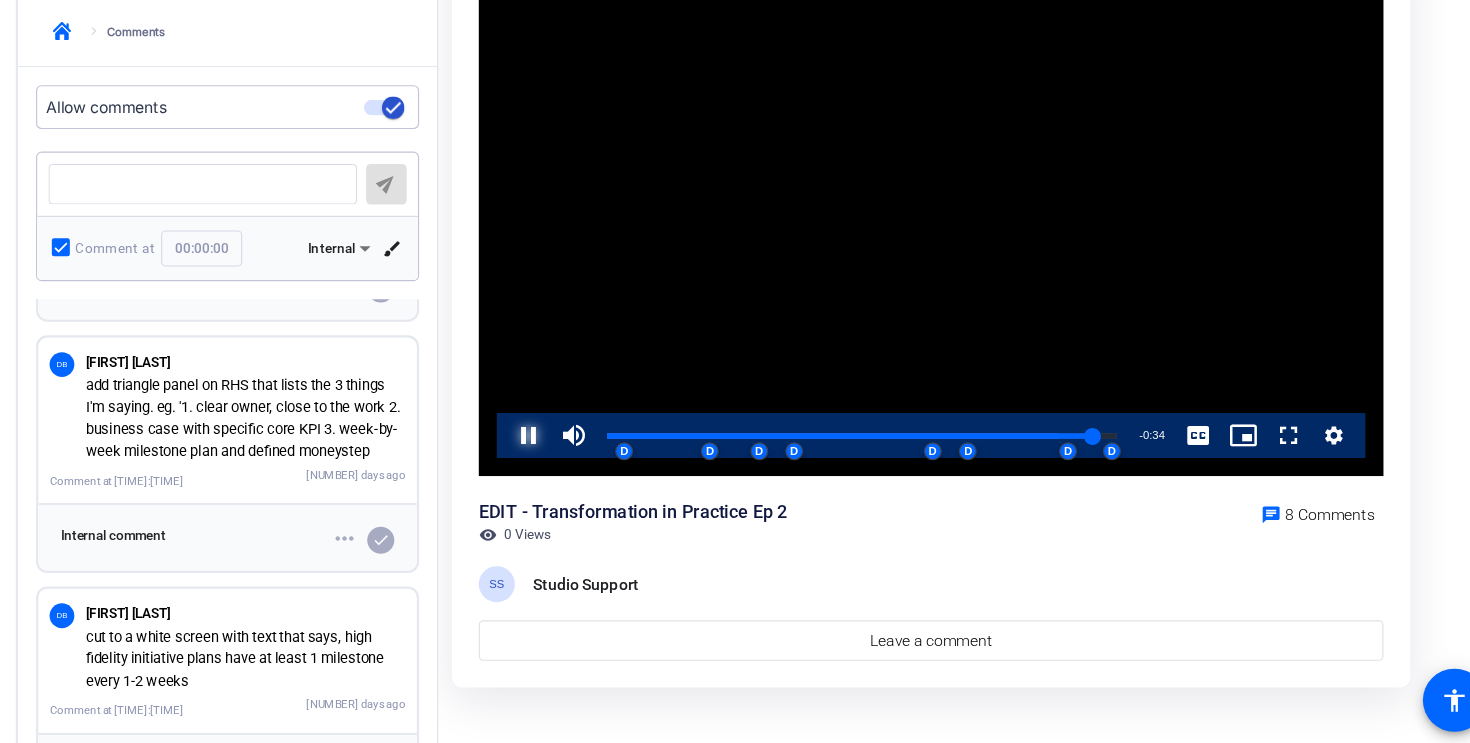 click at bounding box center (525, 470) 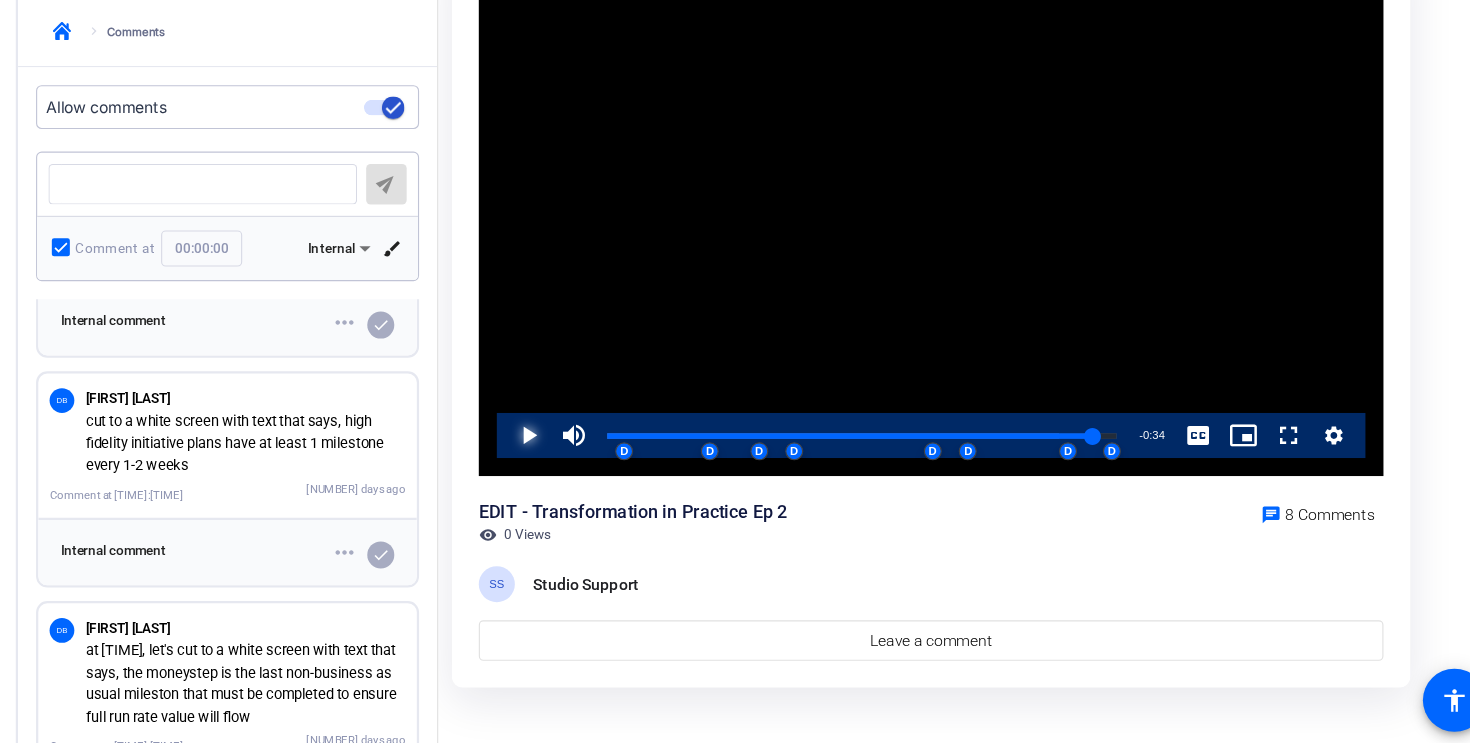 scroll, scrollTop: 198, scrollLeft: 0, axis: vertical 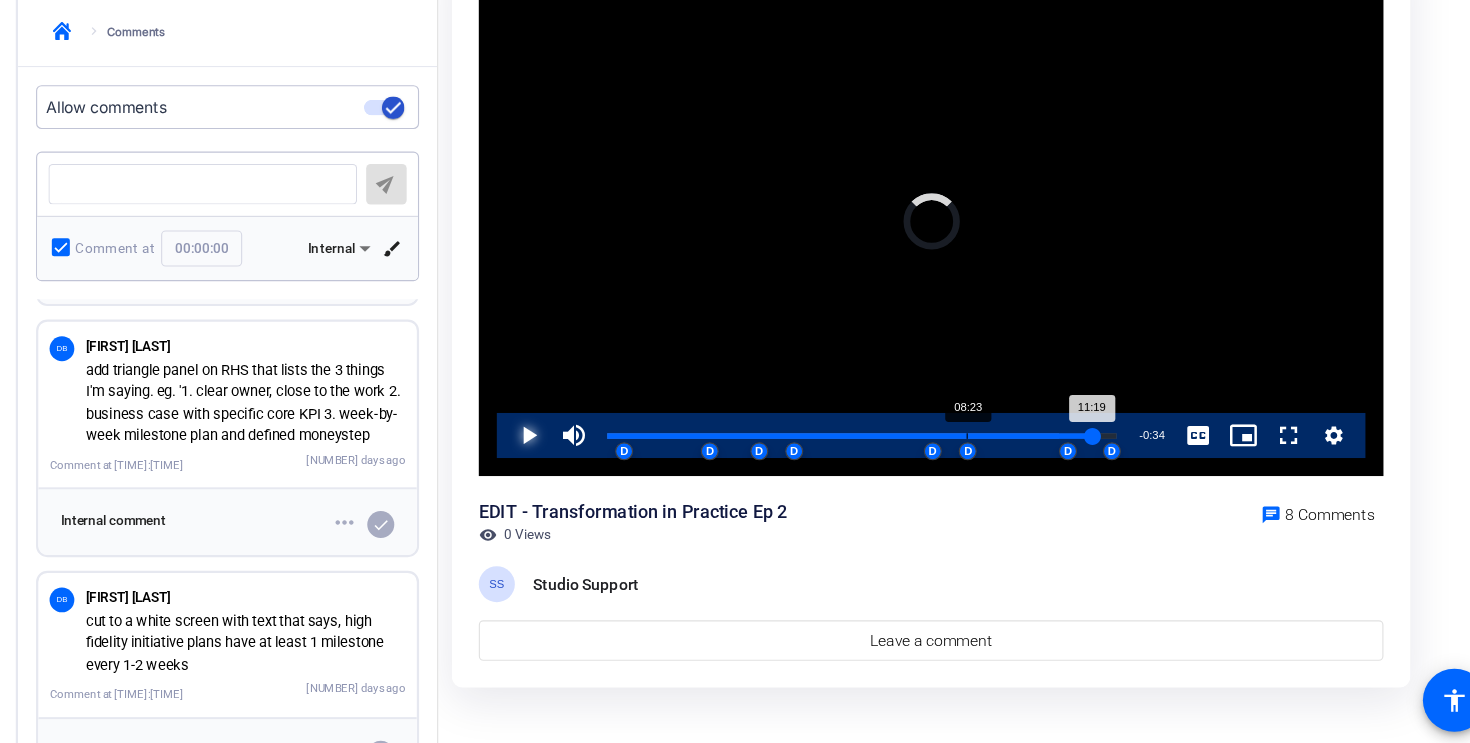 click on "08:23" at bounding box center [934, 470] 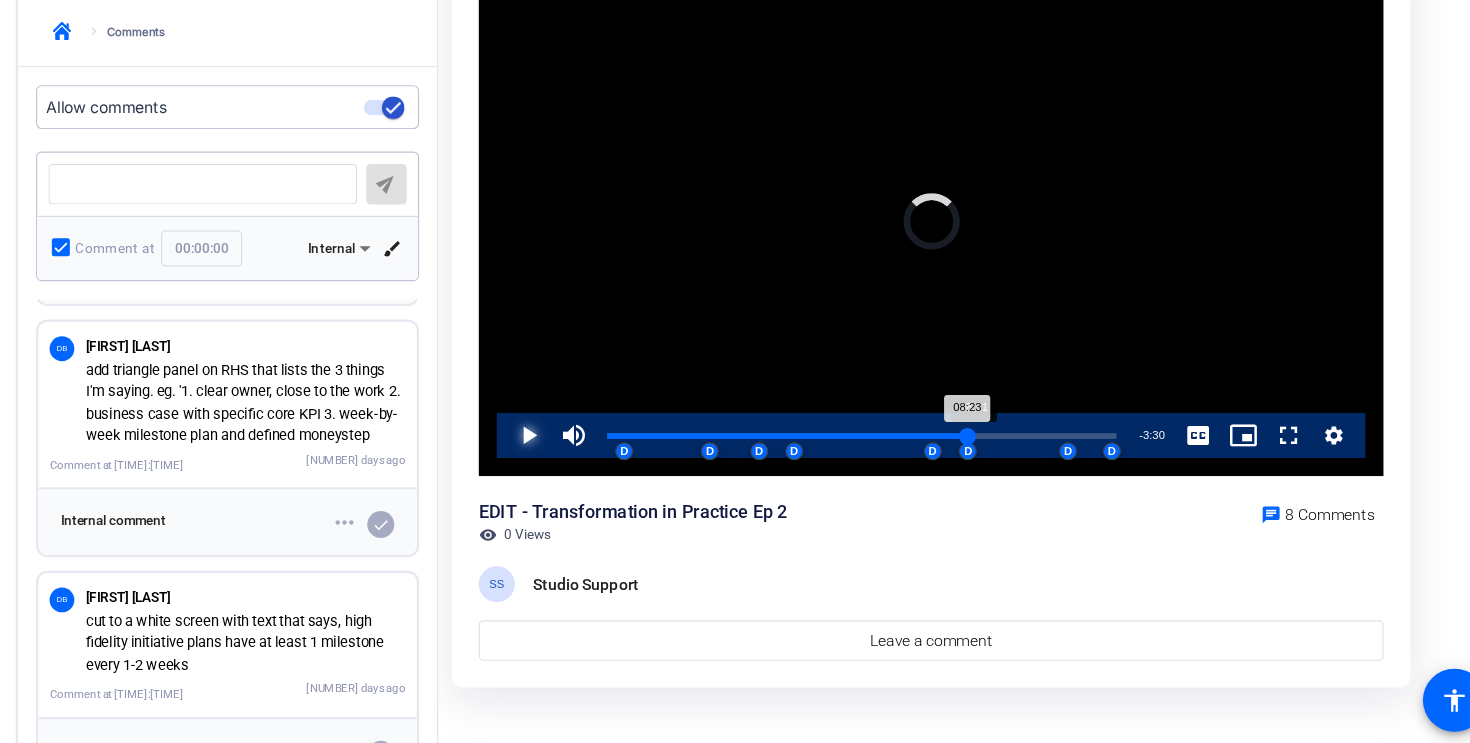 click on "08:23" at bounding box center [774, 470] 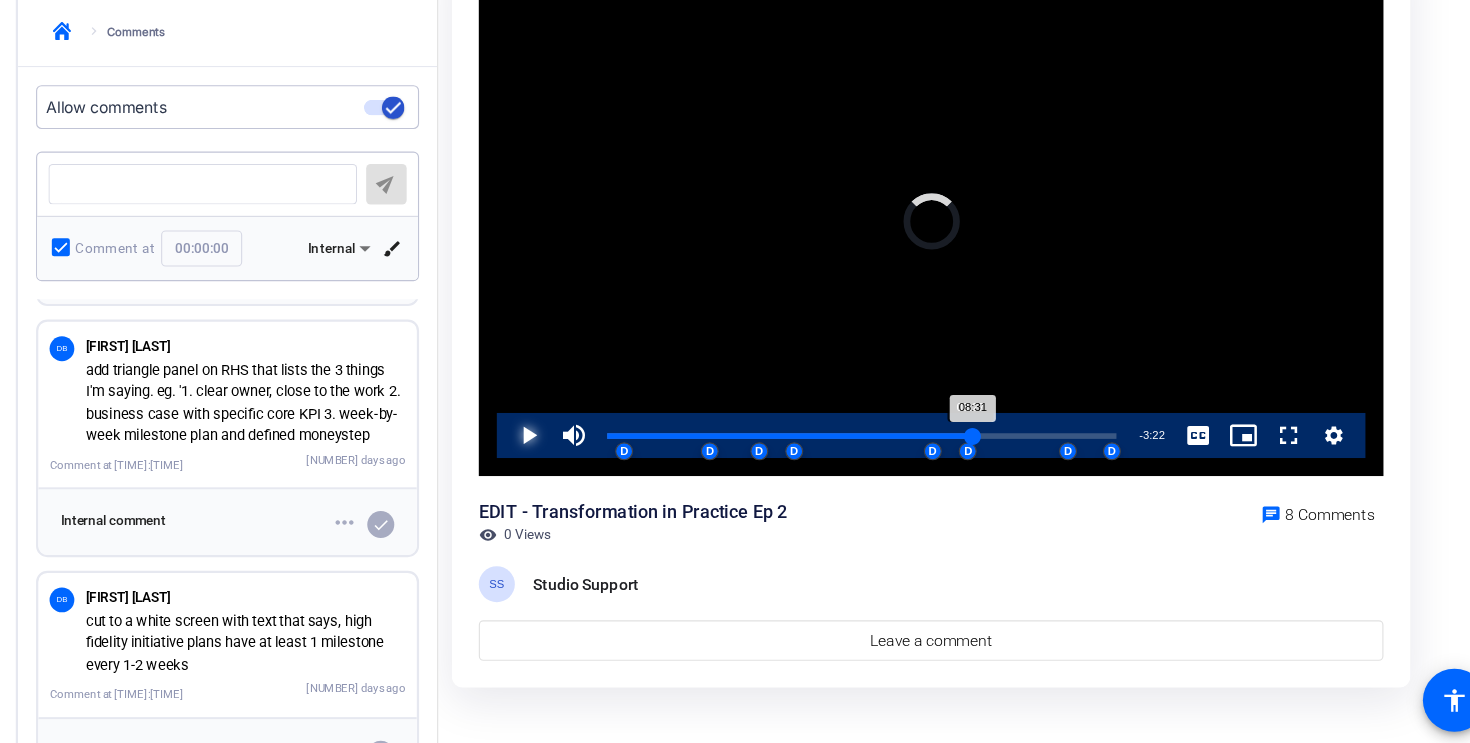 click on "08:31" at bounding box center (777, 470) 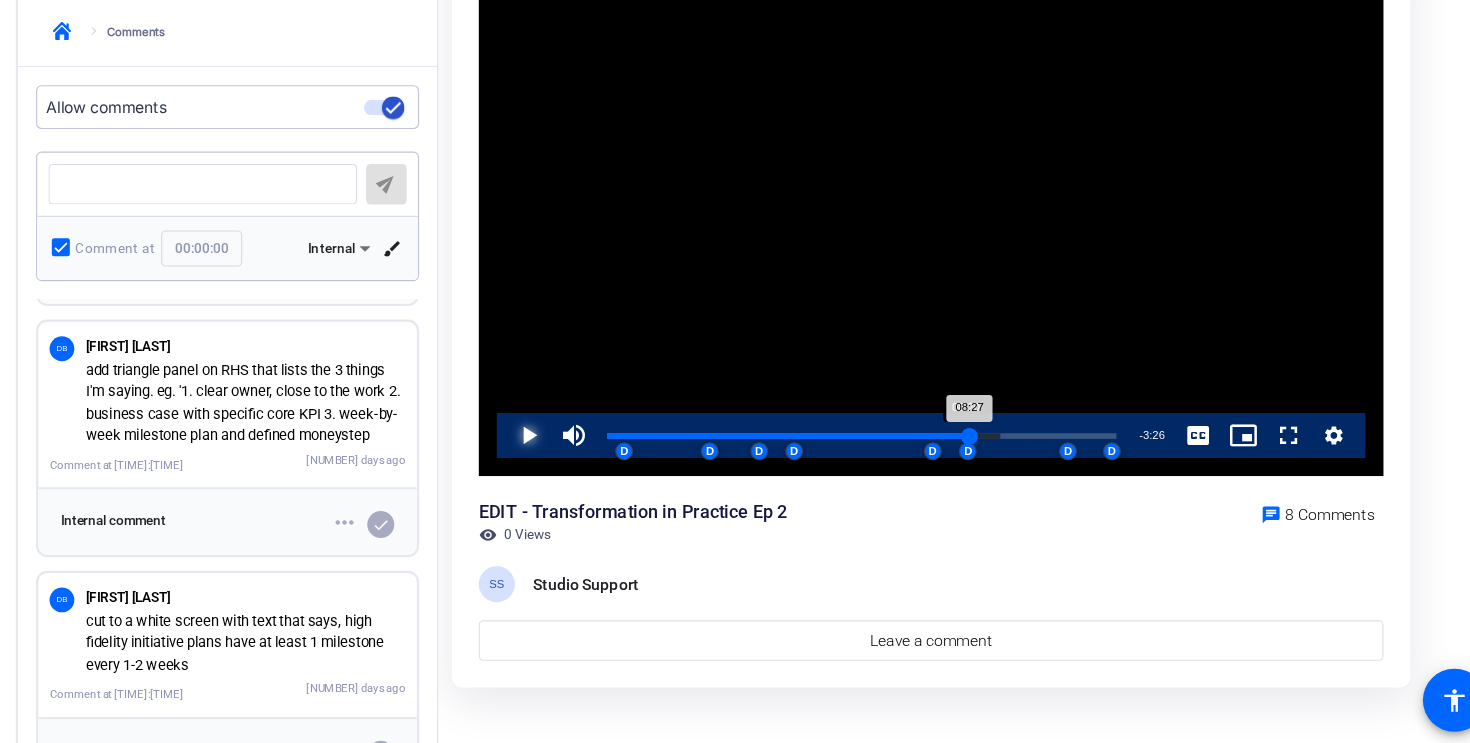 click on "08:27" at bounding box center (775, 470) 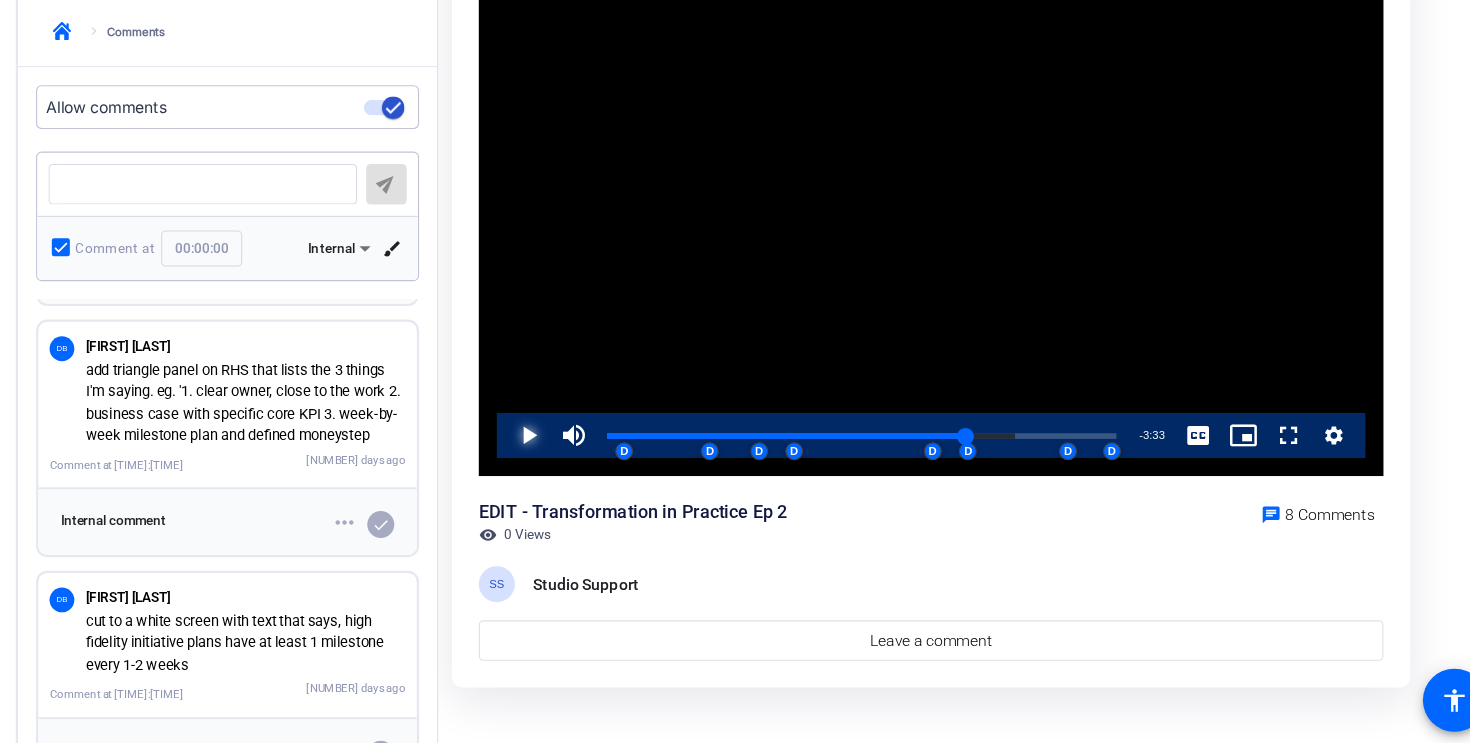 click at bounding box center (525, 470) 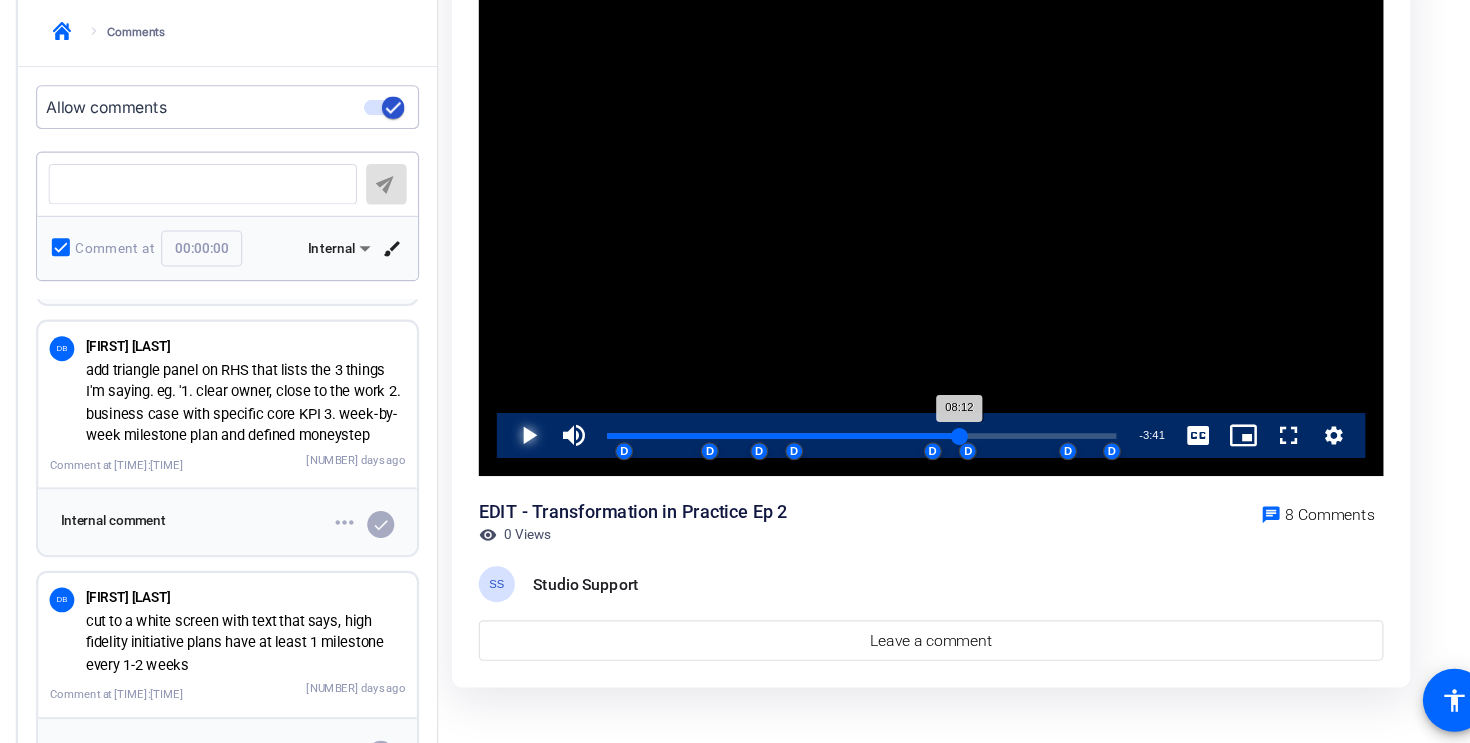 click on "08:12" at bounding box center [771, 470] 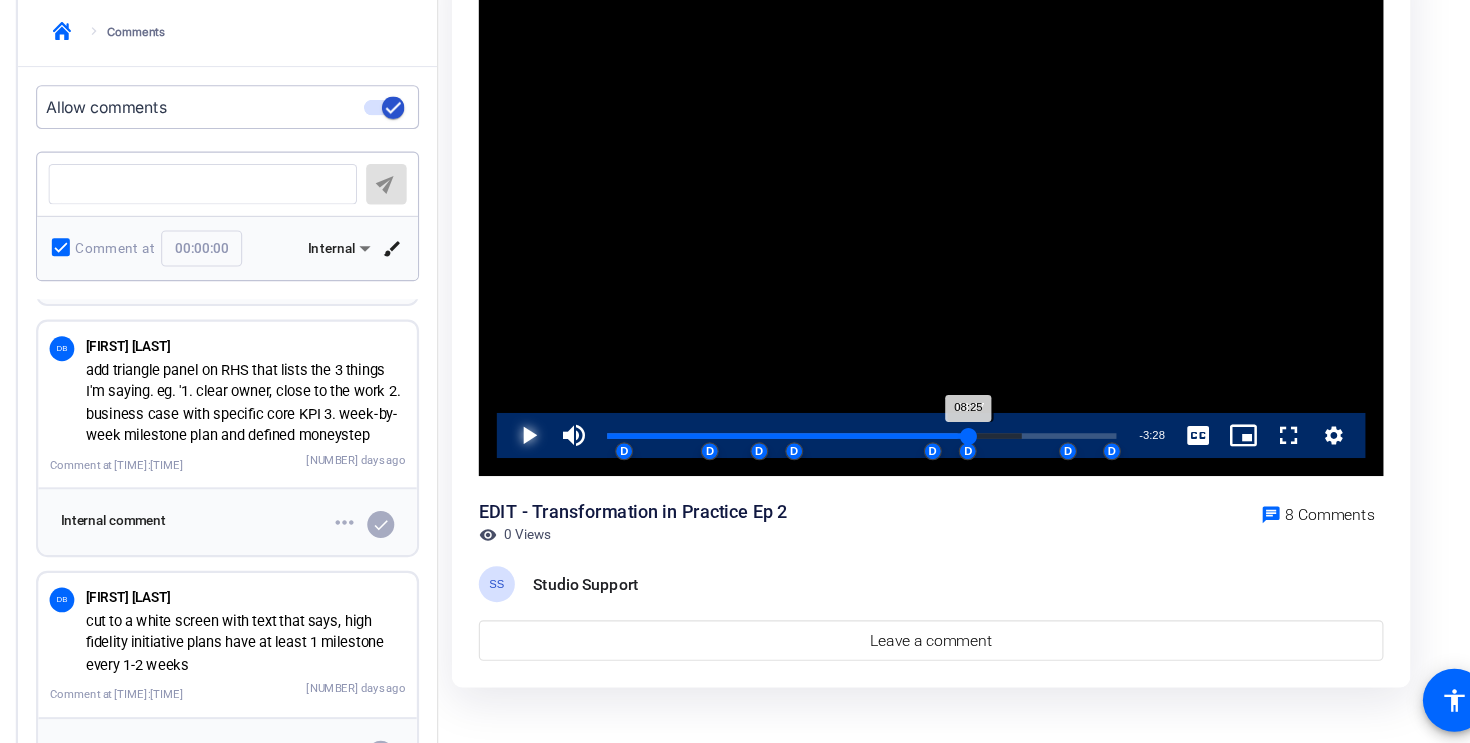 click on "08:25" at bounding box center (775, 470) 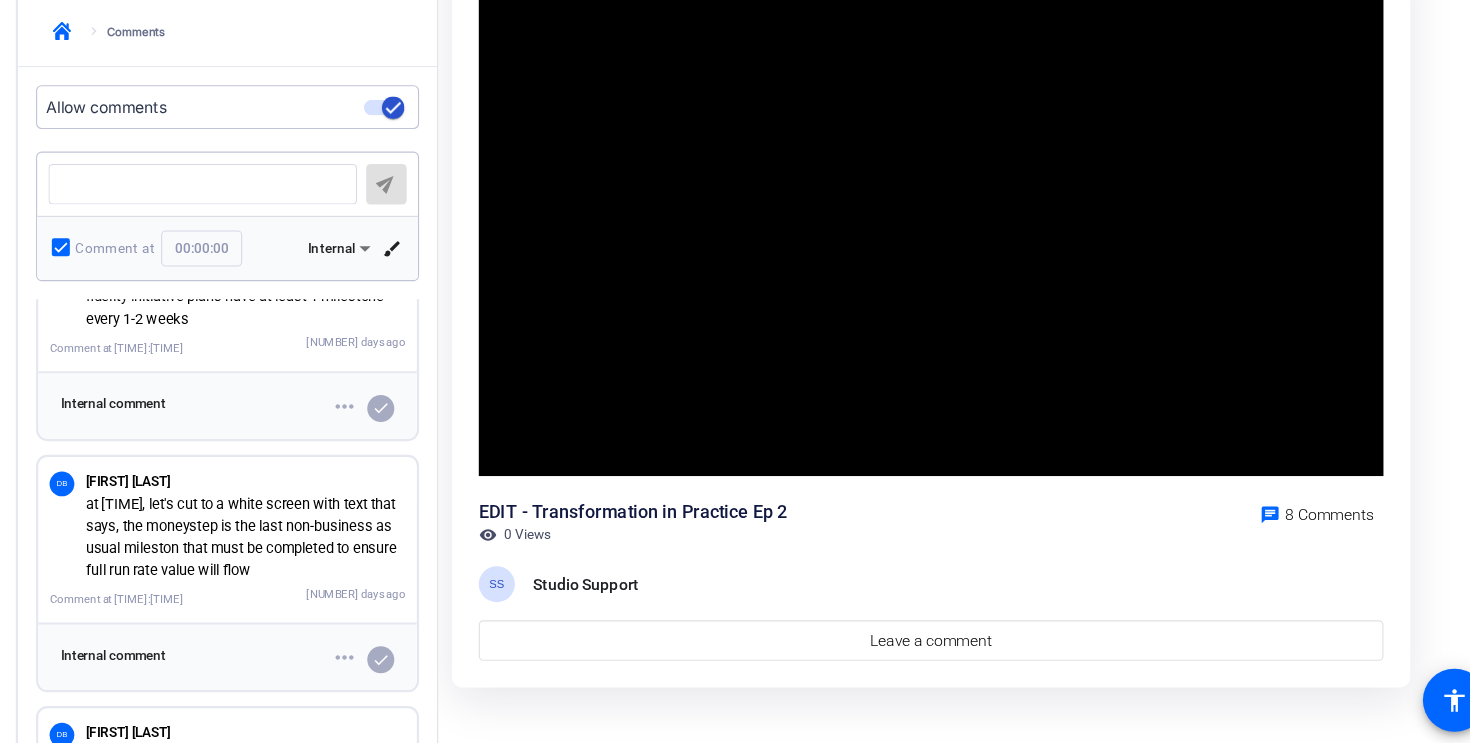 scroll, scrollTop: 559, scrollLeft: 0, axis: vertical 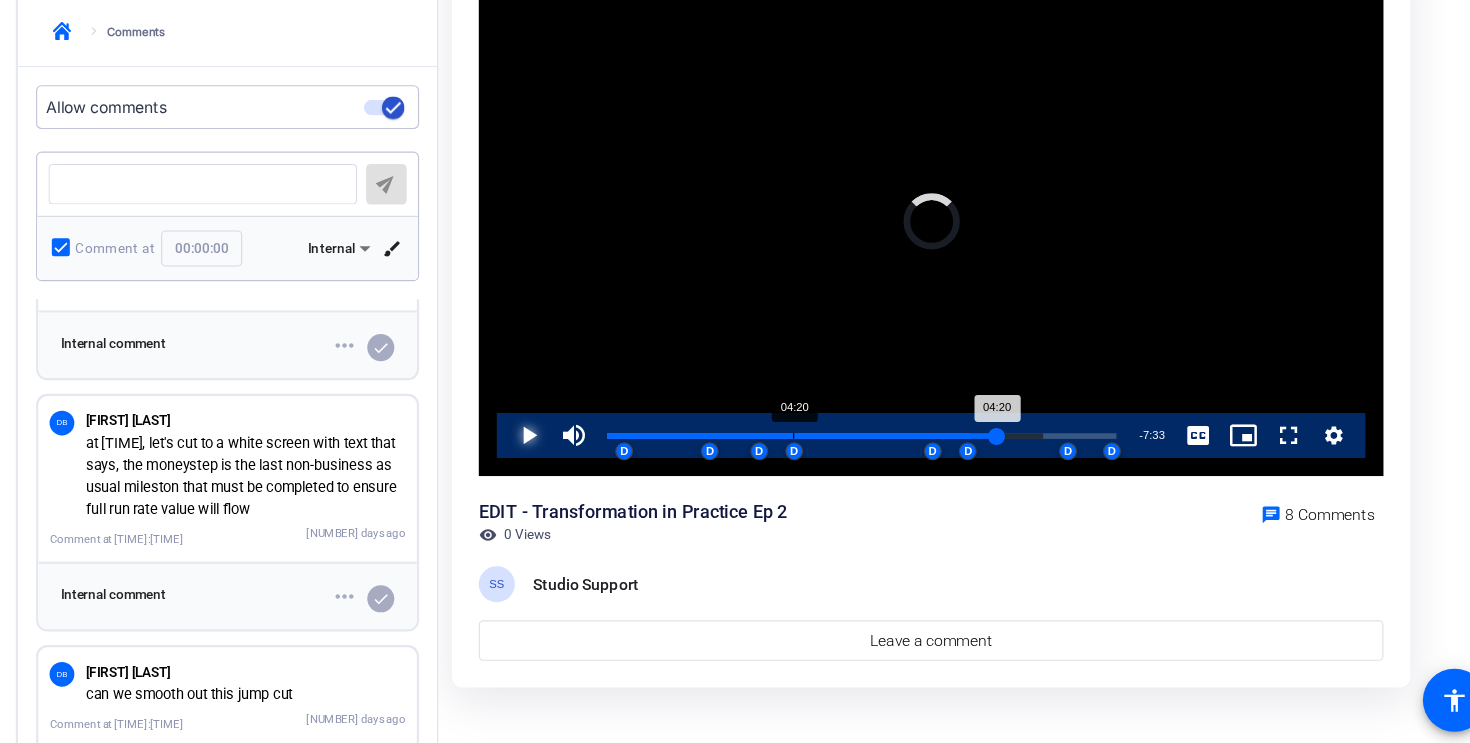 click on "Loaded :  [PERCENT]% [TIME] [TIME] D D D D D D D D" at bounding box center [841, 470] 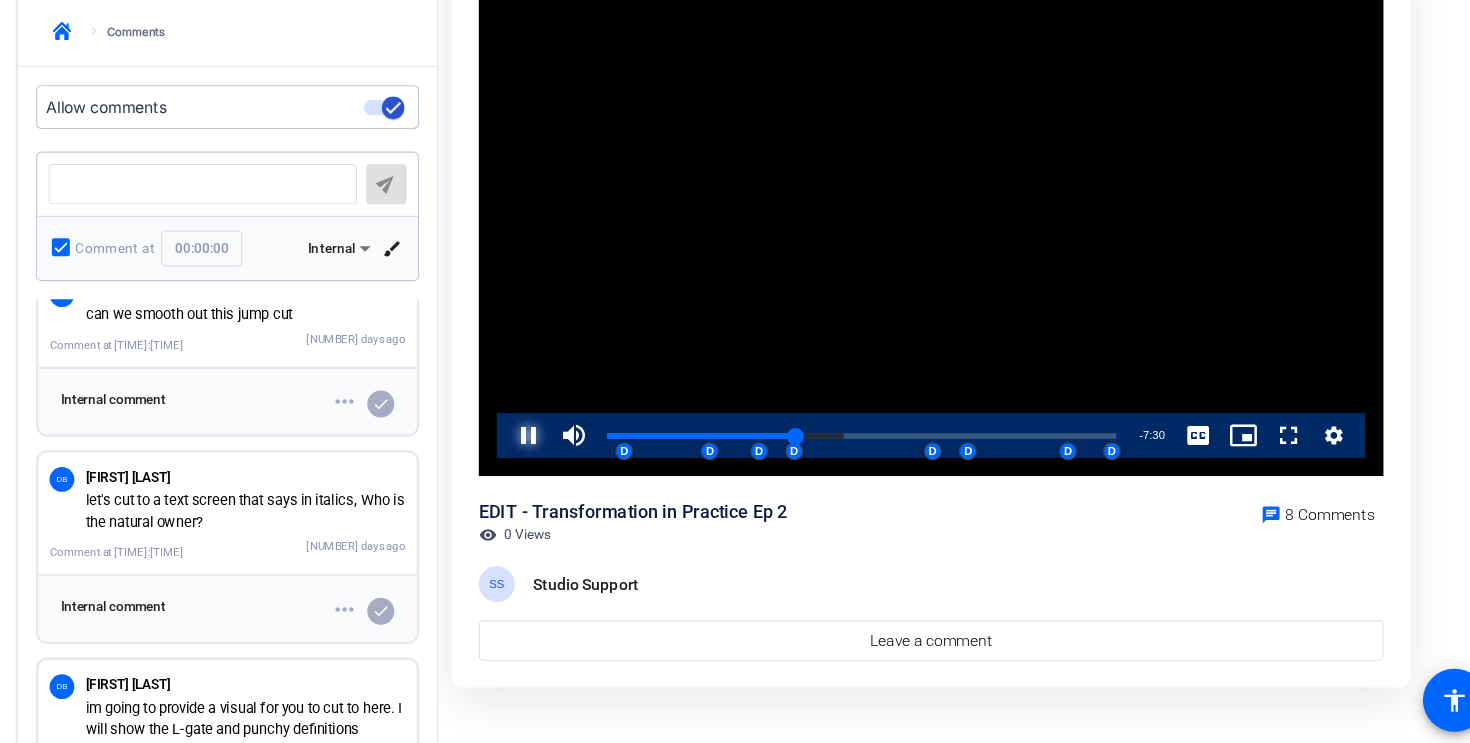 scroll, scrollTop: 899, scrollLeft: 0, axis: vertical 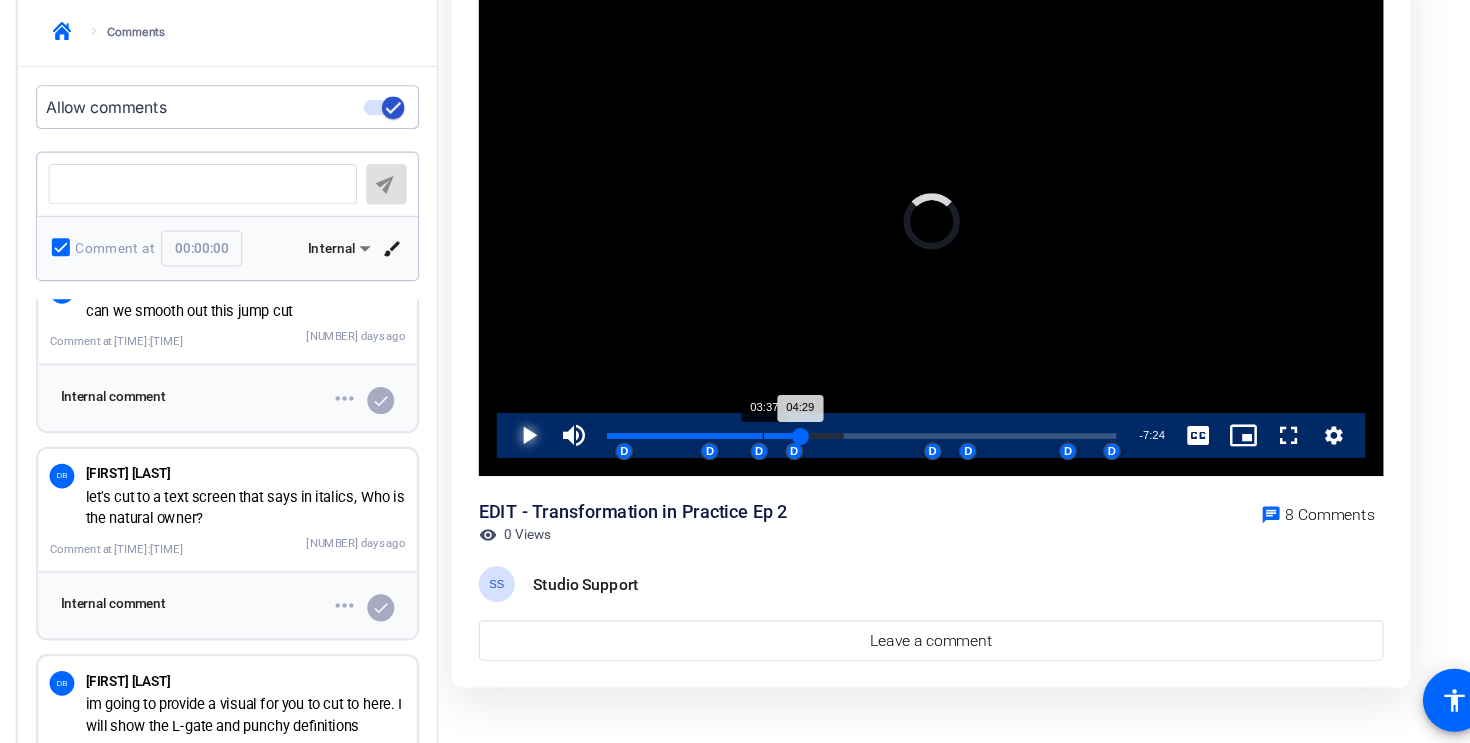 click on "Loaded :  [PERCENT]% [TIME] [TIME] D D D D D D D D" at bounding box center [841, 470] 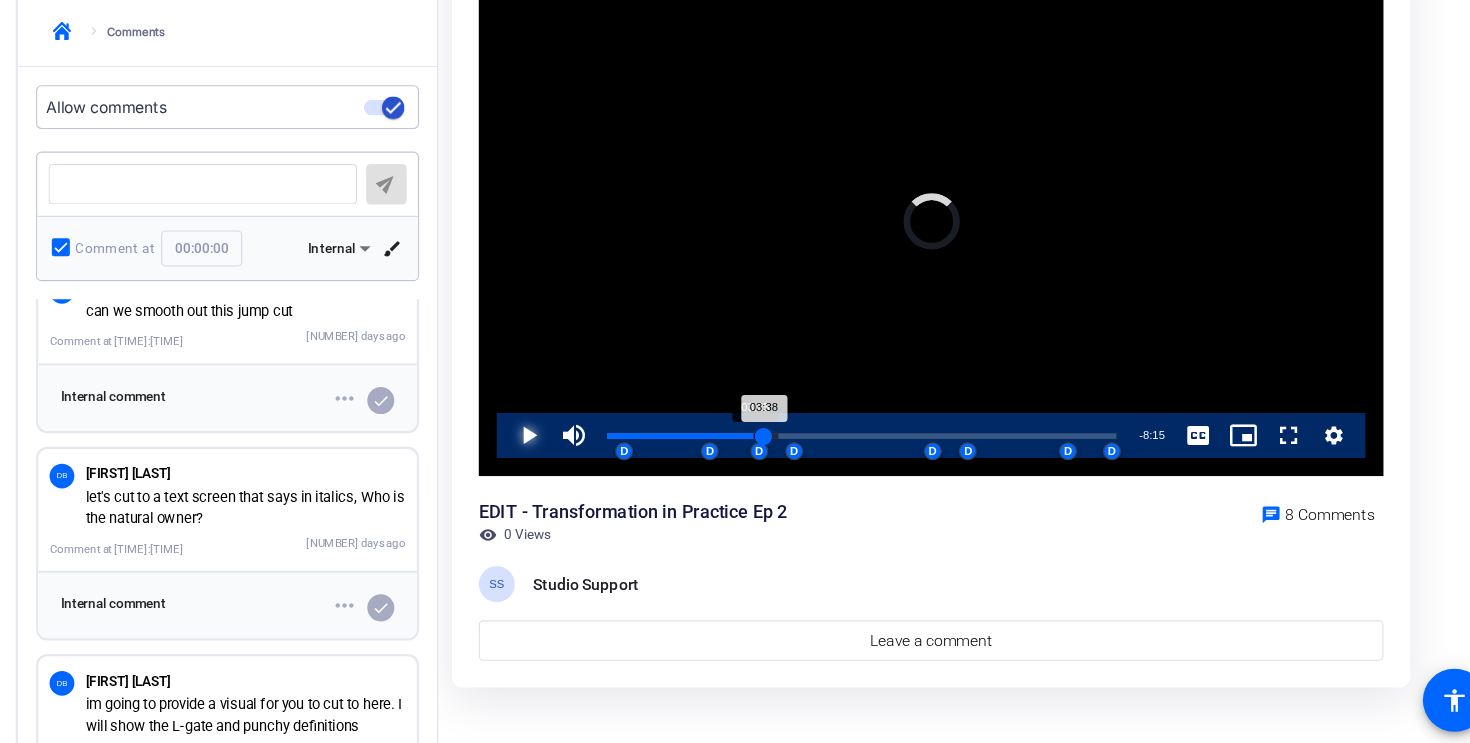 click on "03:38" at bounding box center [684, 470] 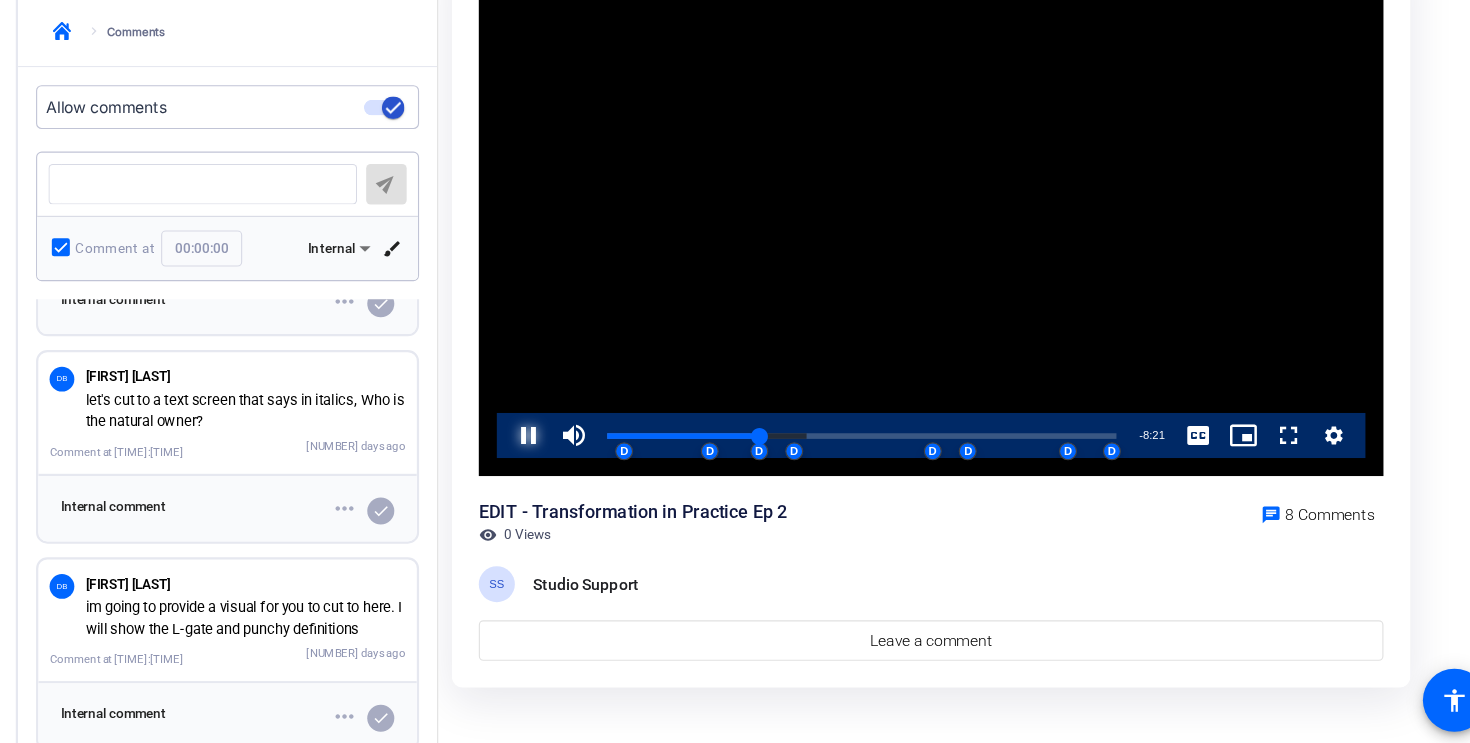 scroll, scrollTop: 989, scrollLeft: 0, axis: vertical 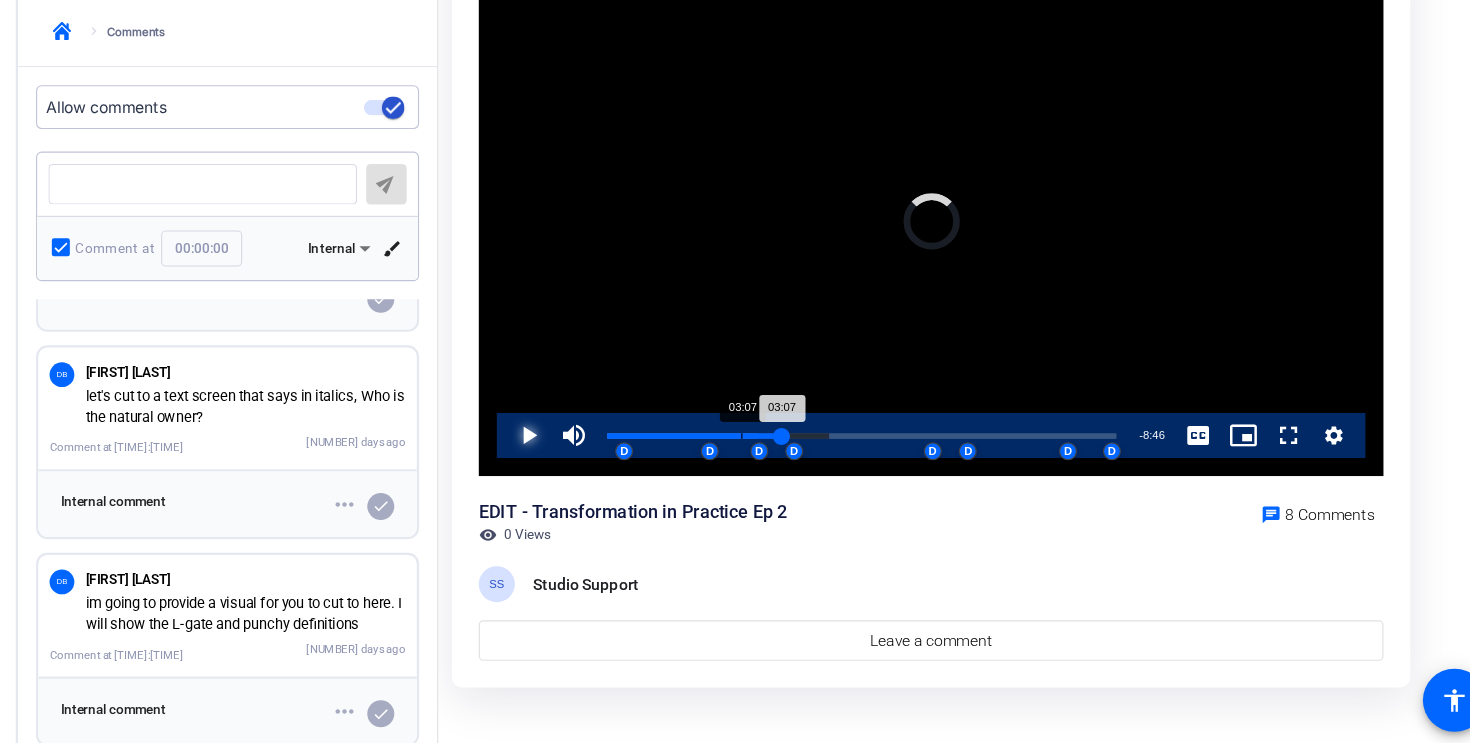 click on "03:07" at bounding box center (734, 470) 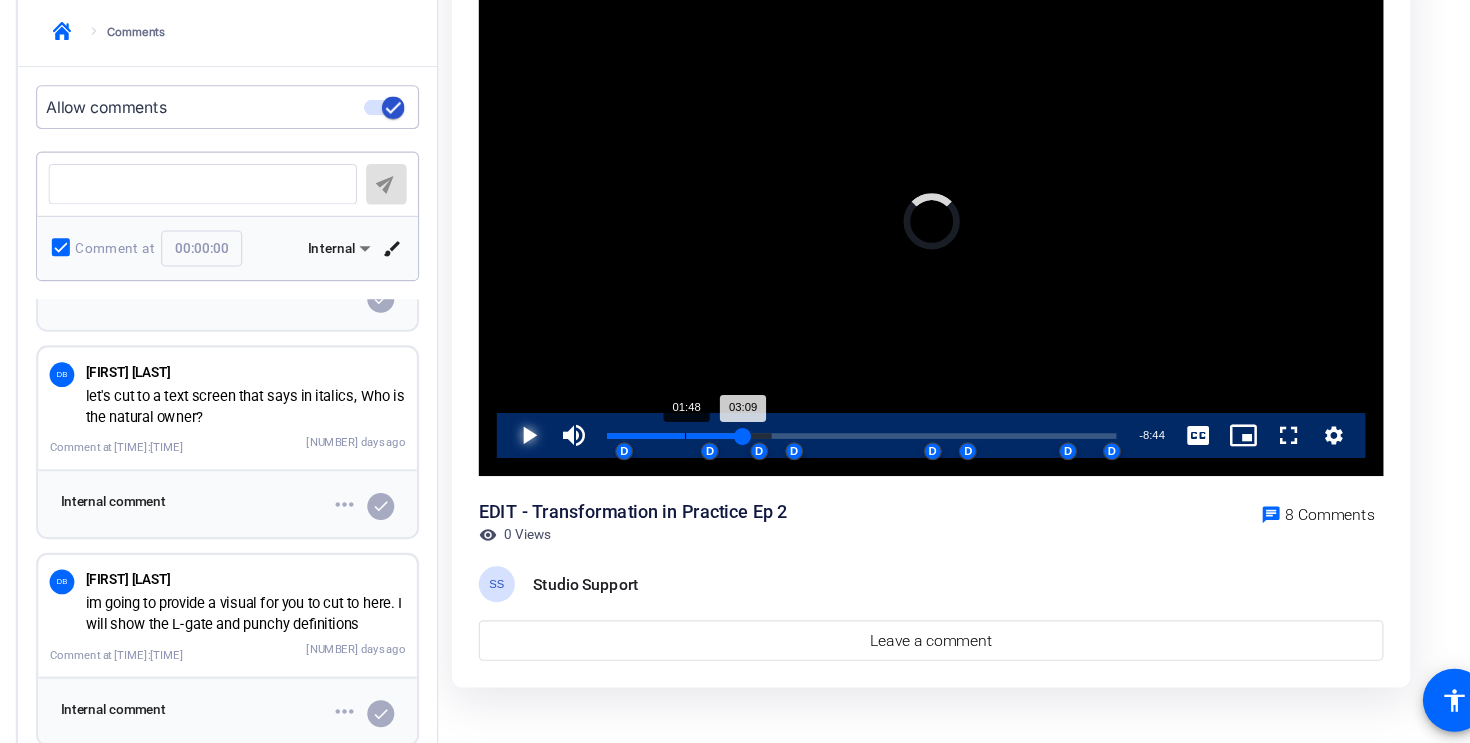 click on "Loaded :  [PERCENT]% [TIME] [TIME] D D D D D D D D" at bounding box center [841, 470] 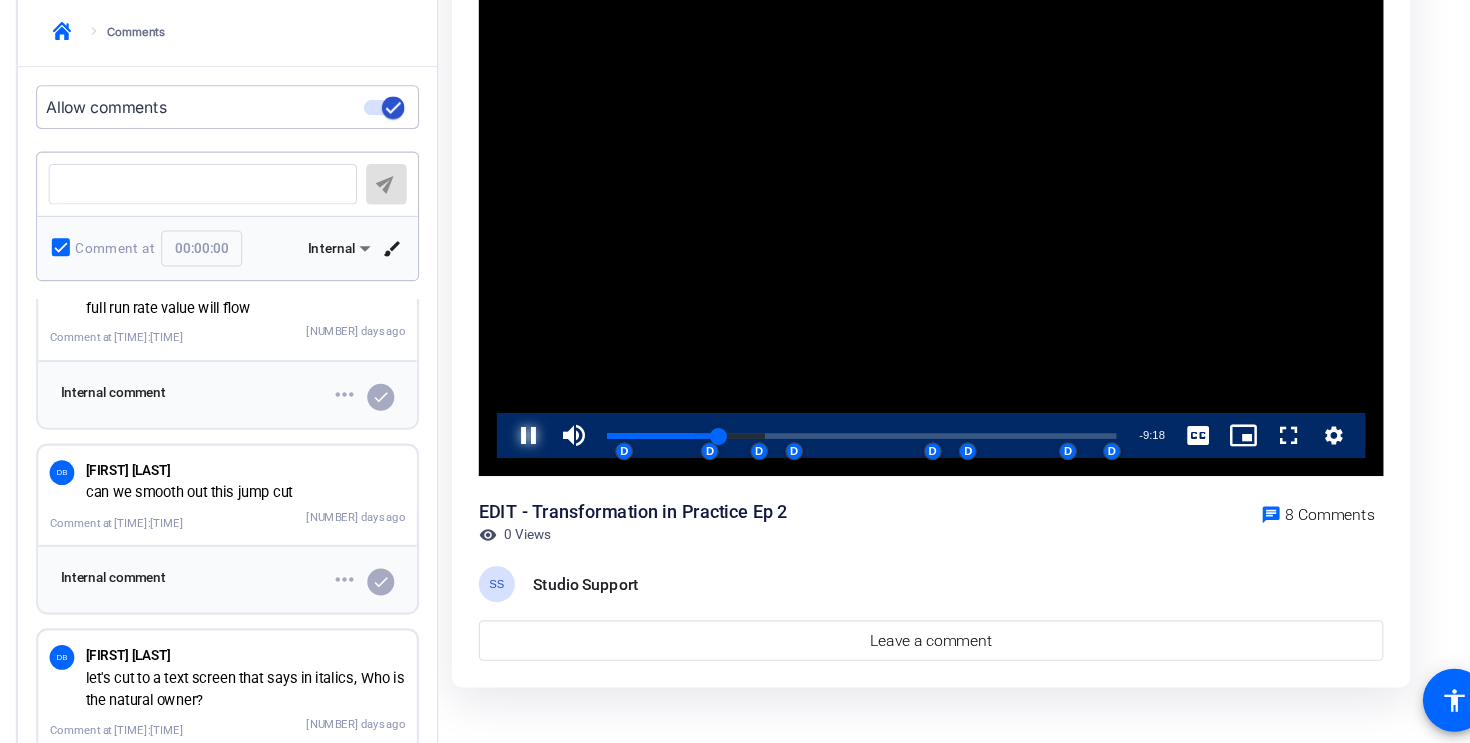 scroll, scrollTop: 662, scrollLeft: 0, axis: vertical 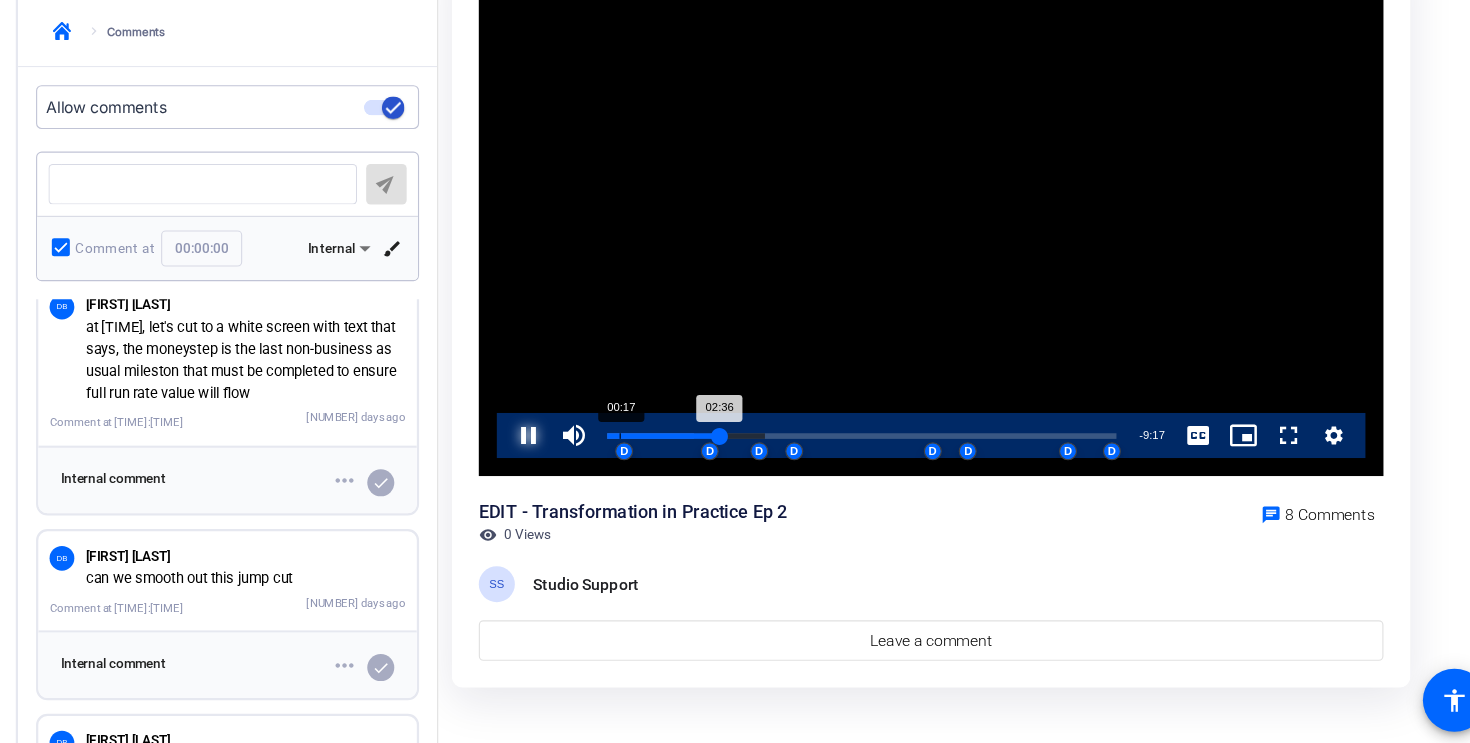 click on "Loaded :  [PERCENT]% [TIME] [TIME] D D D D D D D D" at bounding box center [841, 470] 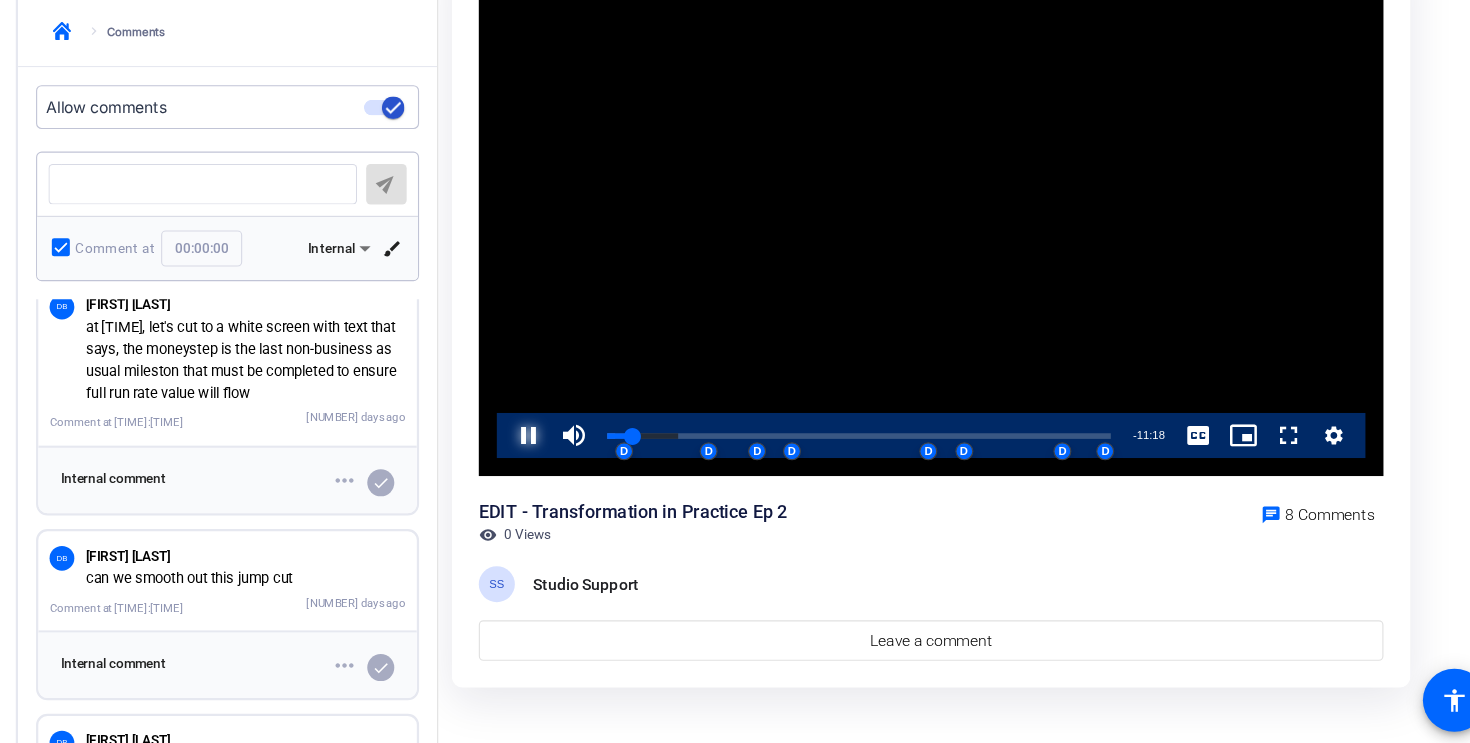 click at bounding box center (525, 470) 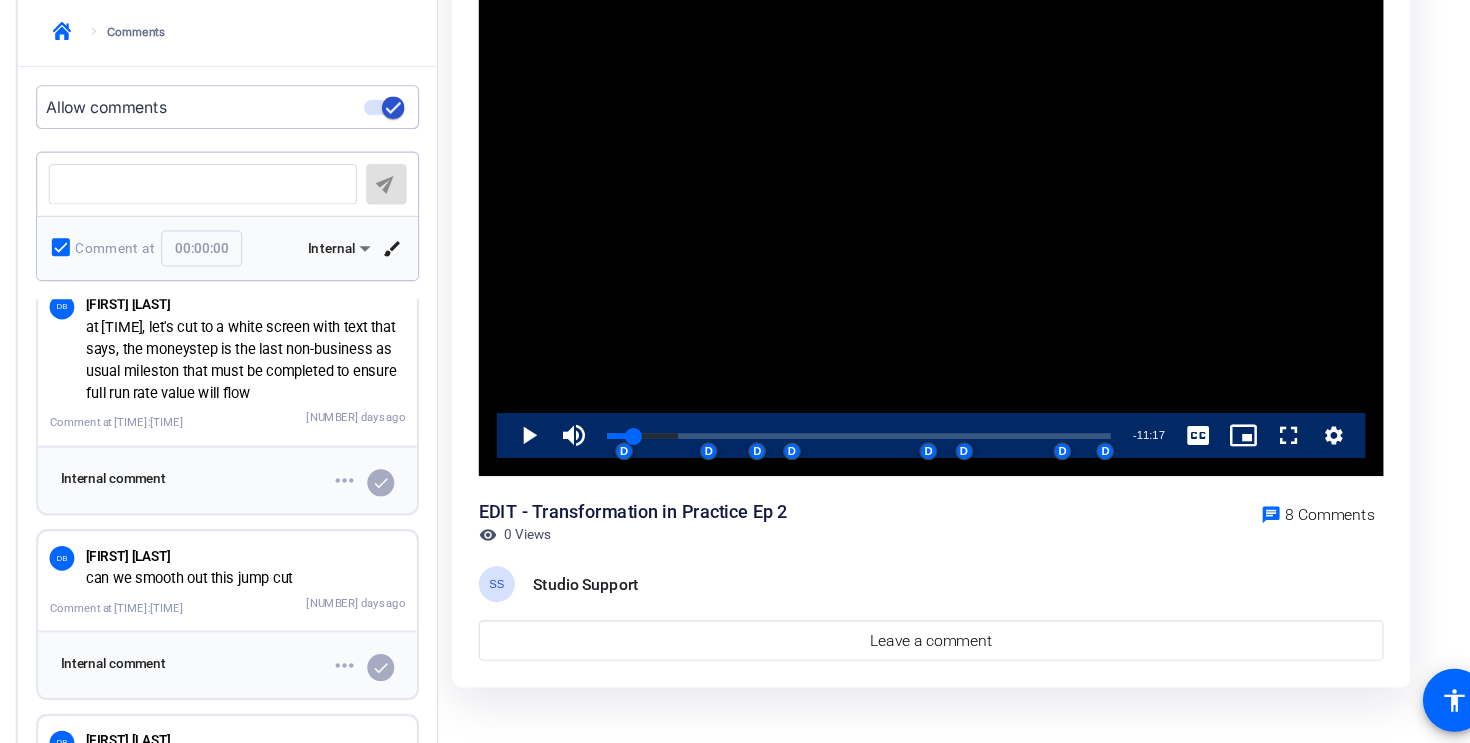 click on "EDIT - Transformation in Practice Ep 2  Videos  / EDIT - Transformation in Practice Ep 2     Video Player is loading. Play Video Play Mute 14% Current Time  0:36 / Duration  11:53 Loaded :  14.11% 07:52 00:36 D D D D D D D D Stream Type  LIVE Seek to live, currently behind live LIVE Remaining Time  - 11:17   1x Playback Rate Chapters Chapters Descriptions descriptions off , selected Captions captions settings , opens captions settings dialog captions off , selected English  Captions Audio Track default , selected Picture-in-Picture Fullscreen This is a modal window. Beginning of dialog window. Escape will cancel and close the window. Text Color White Black Red Green Blue Yellow Magenta Cyan Transparency Opaque Semi-Transparent Background Color Black White Red Green Blue Yellow Magenta Cyan Transparency Opaque Semi-Transparent Transparent Window Color Black White Red Green Blue Yellow Magenta Cyan Transparency Transparent Semi-Transparent Opaque Font Size 50% 75% 100% 125% 150% 175% 200% 300% 400% None" 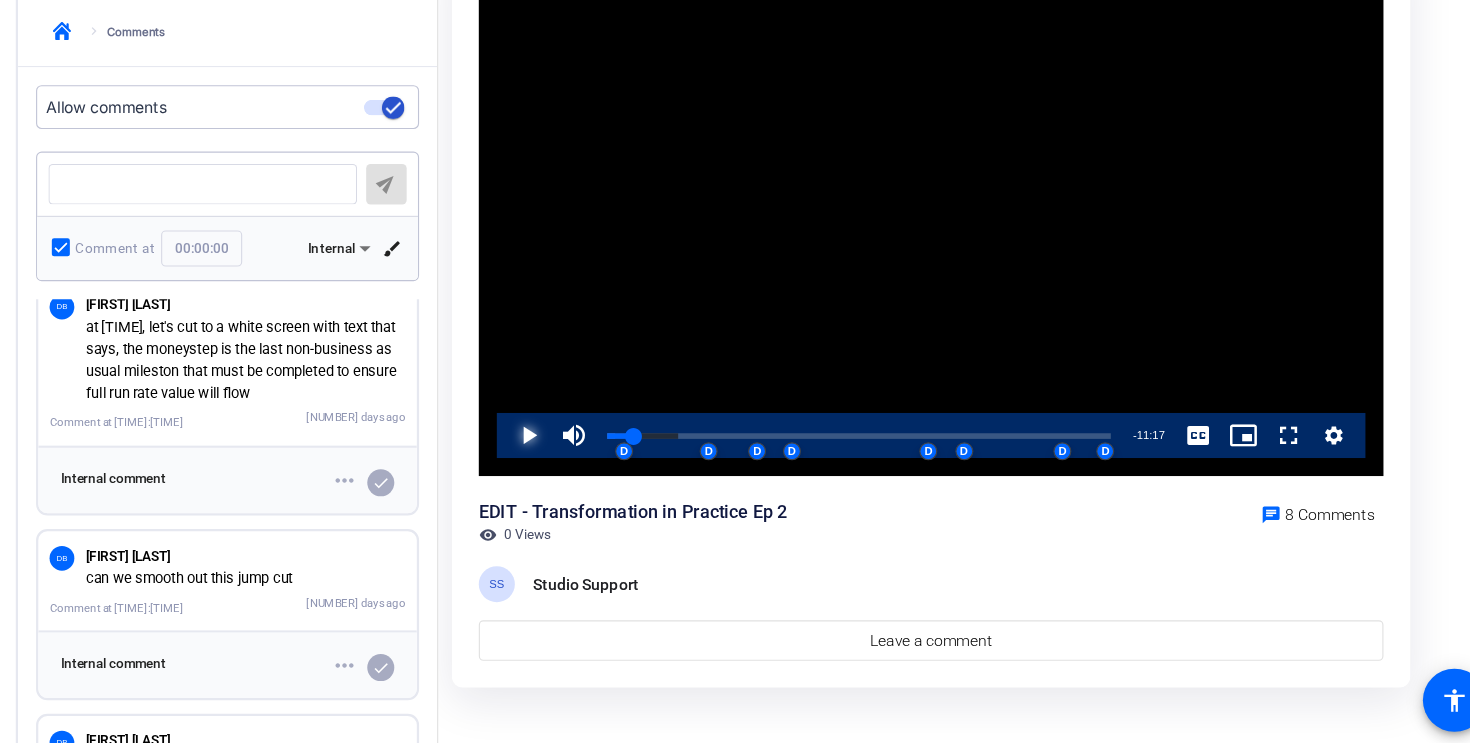 click at bounding box center [525, 470] 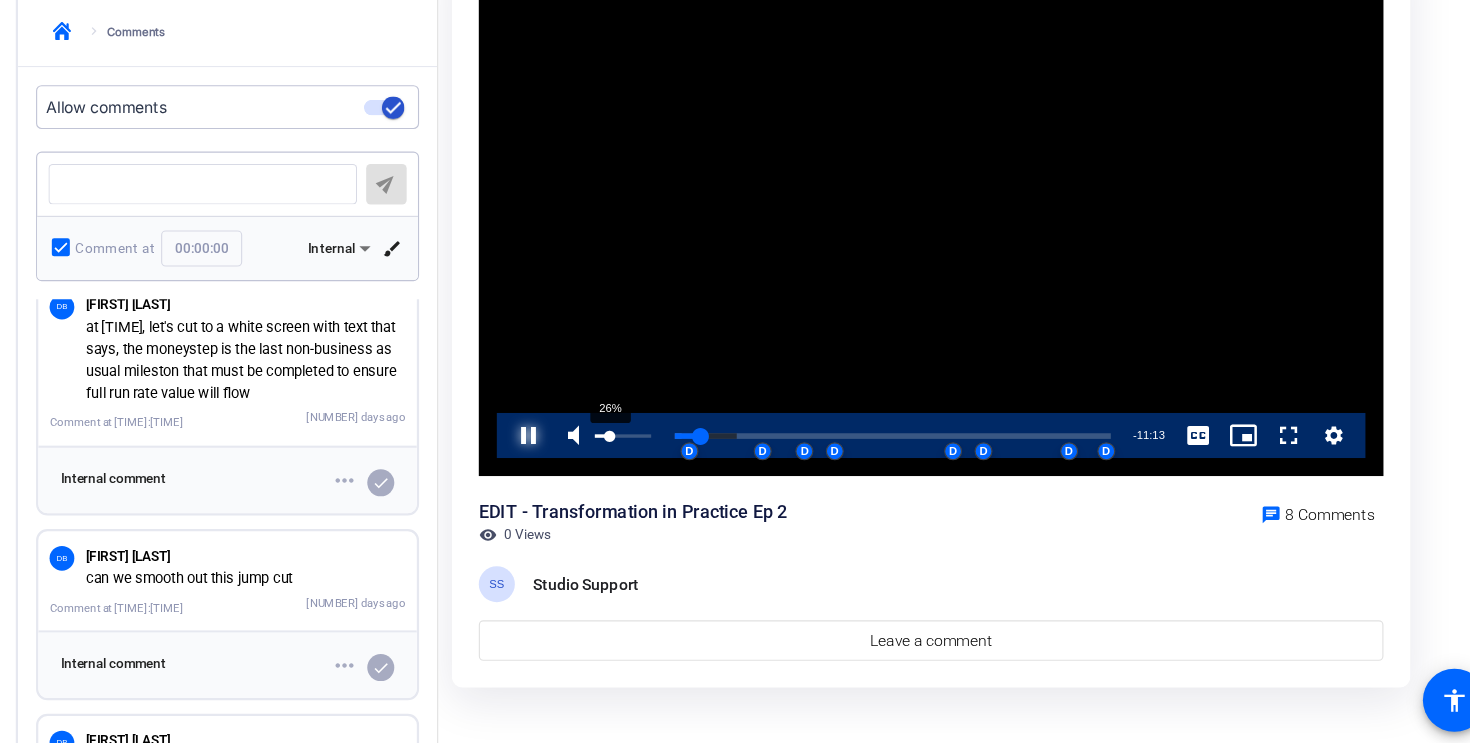 click on "26%" at bounding box center (629, 470) 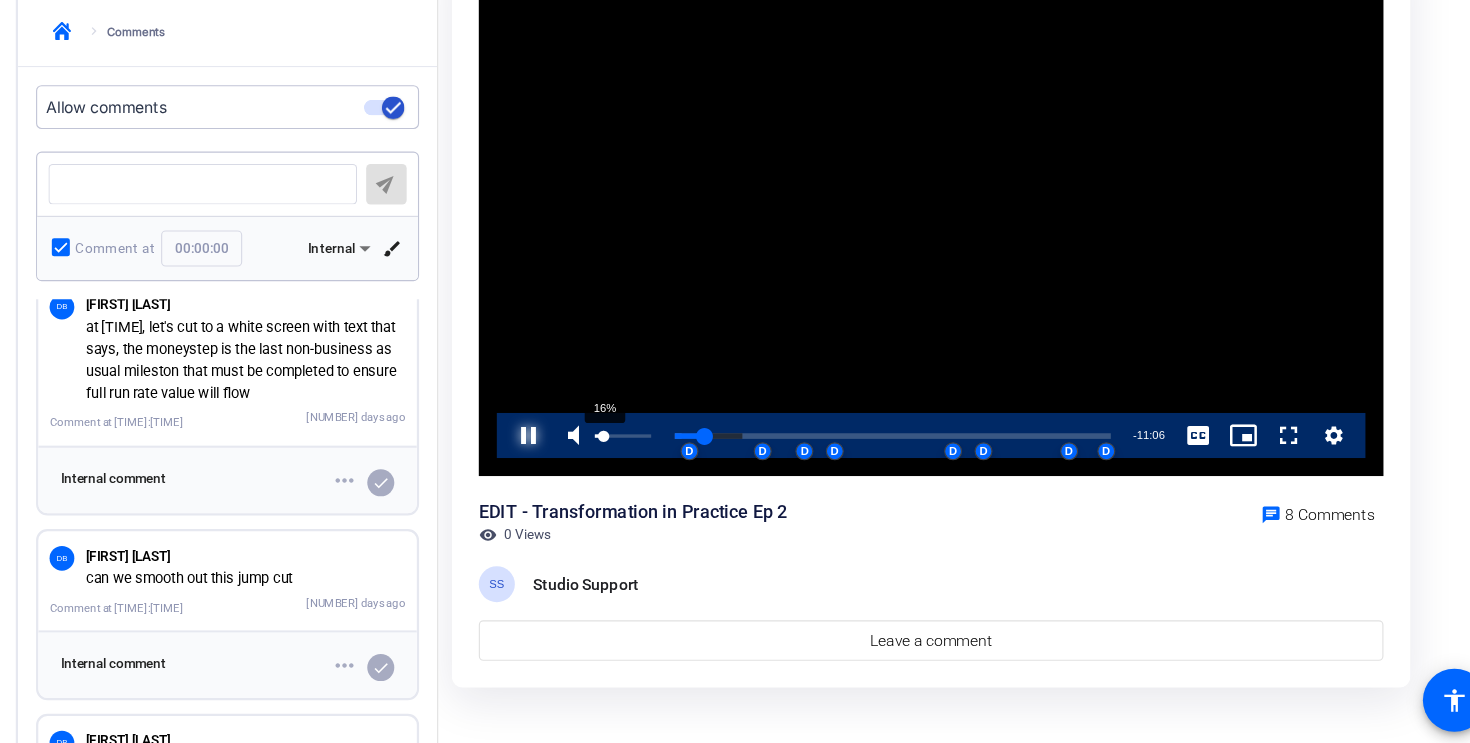 click at bounding box center (608, 470) 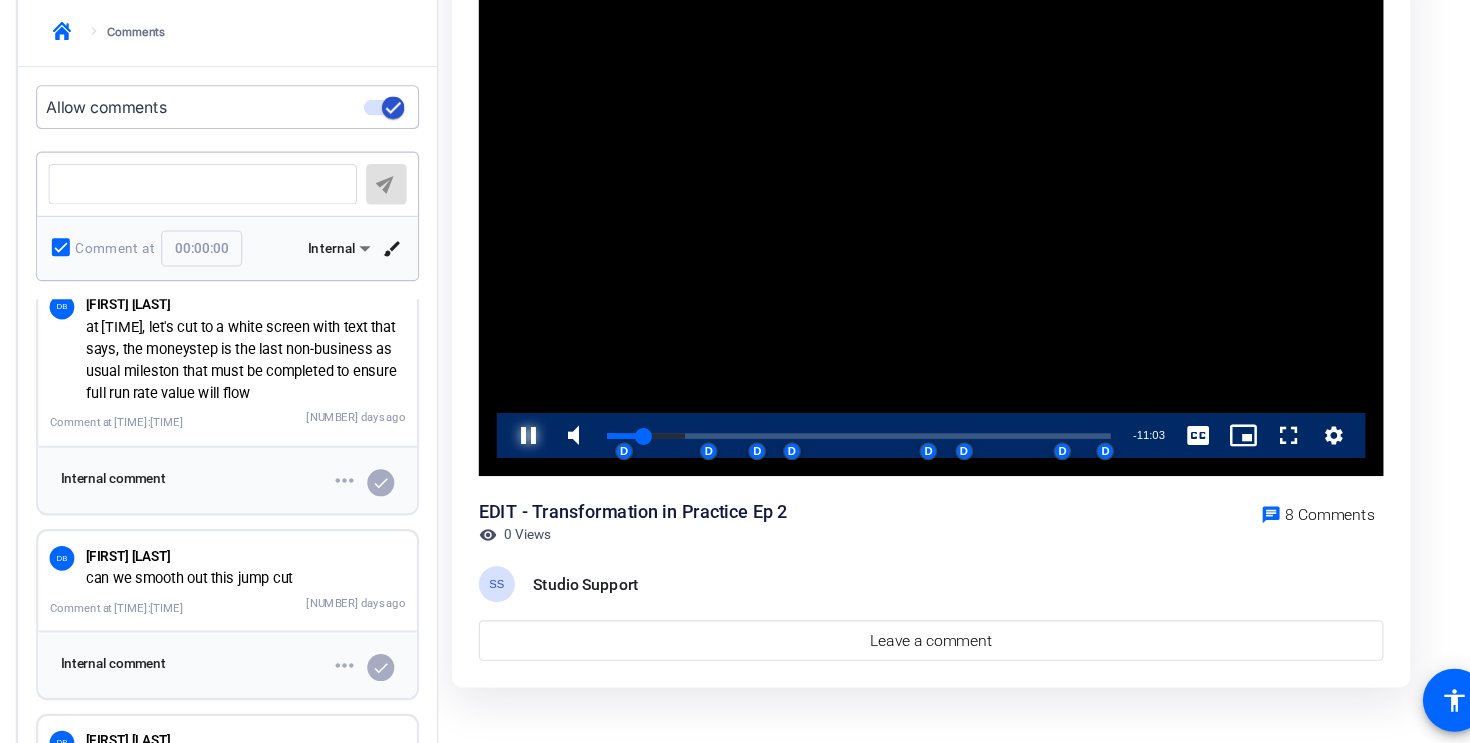 click at bounding box center (525, 470) 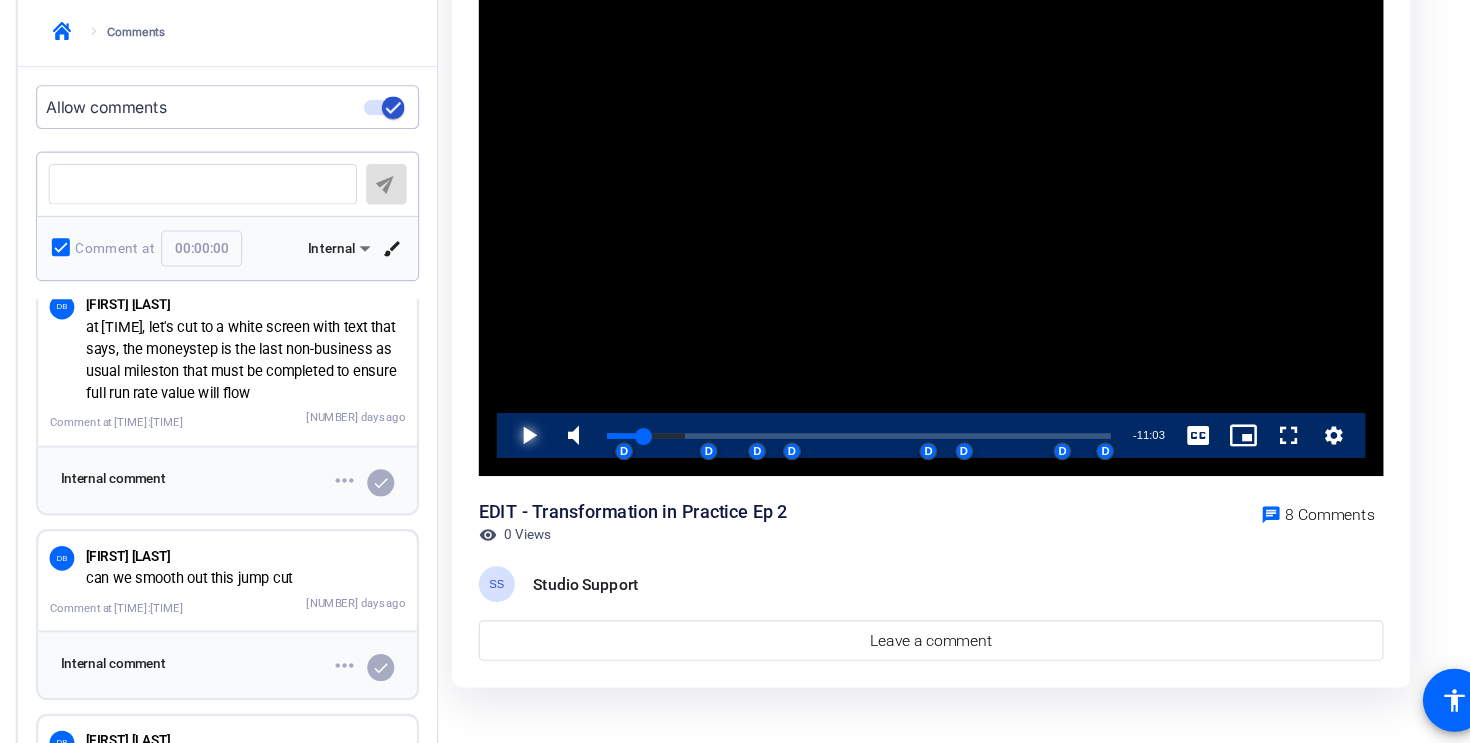 click at bounding box center (525, 470) 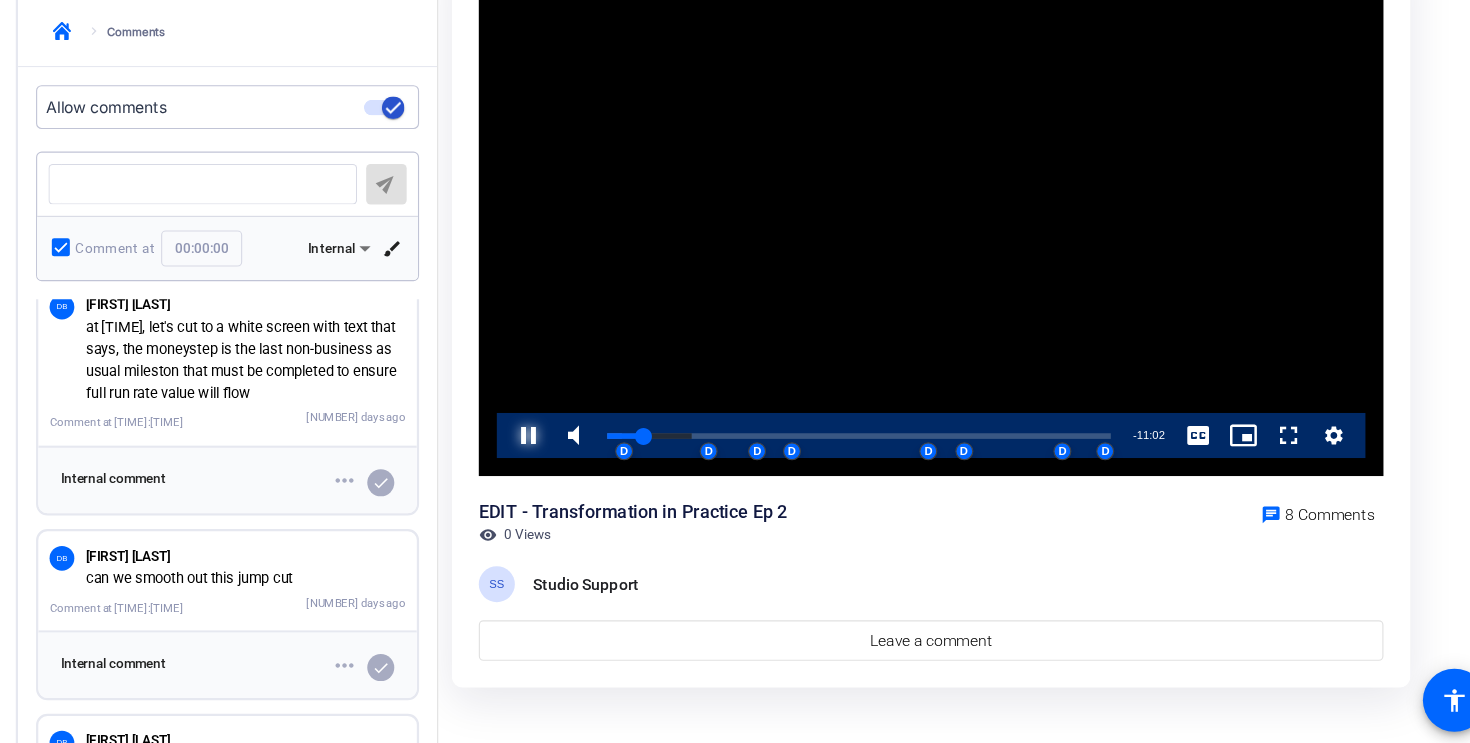 click at bounding box center [525, 470] 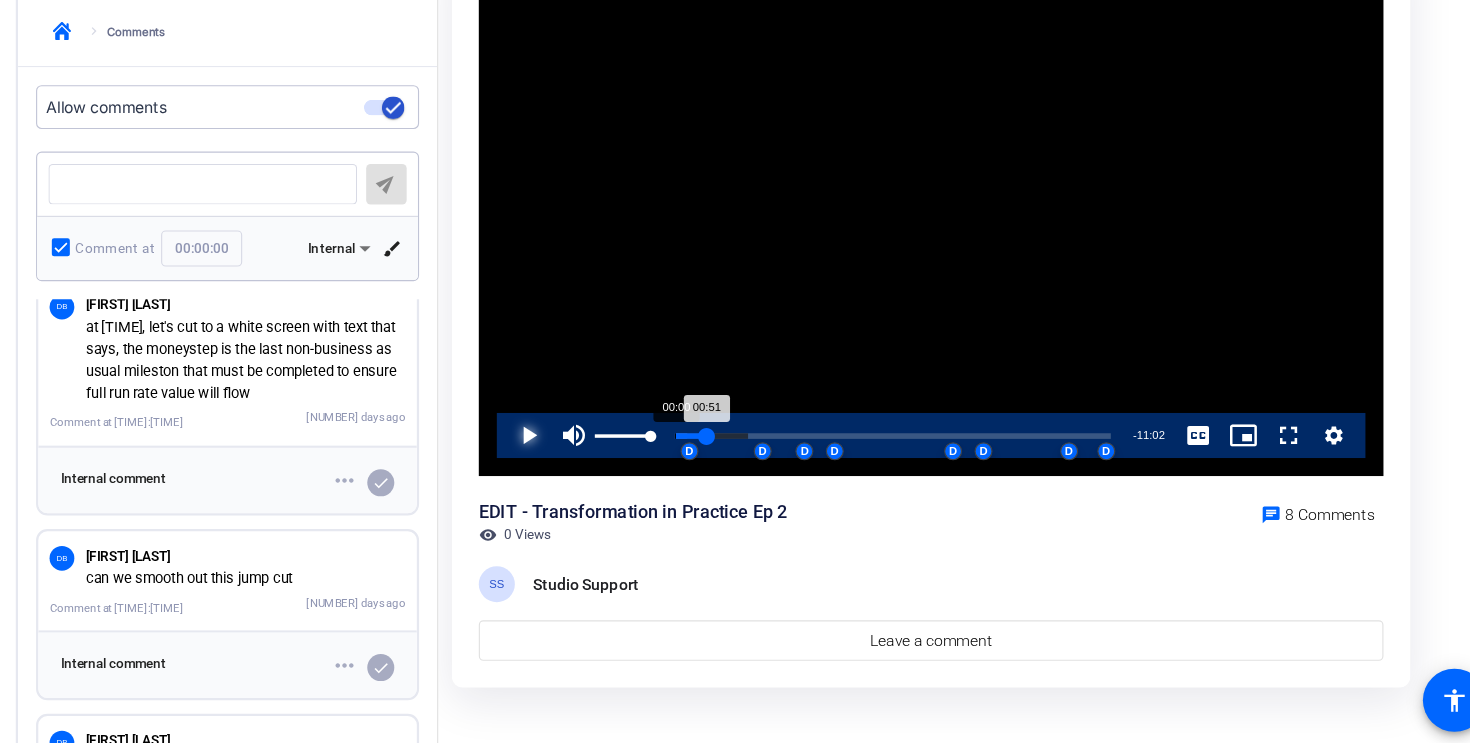 drag, startPoint x: 610, startPoint y: 473, endPoint x: 669, endPoint y: 464, distance: 59.682495 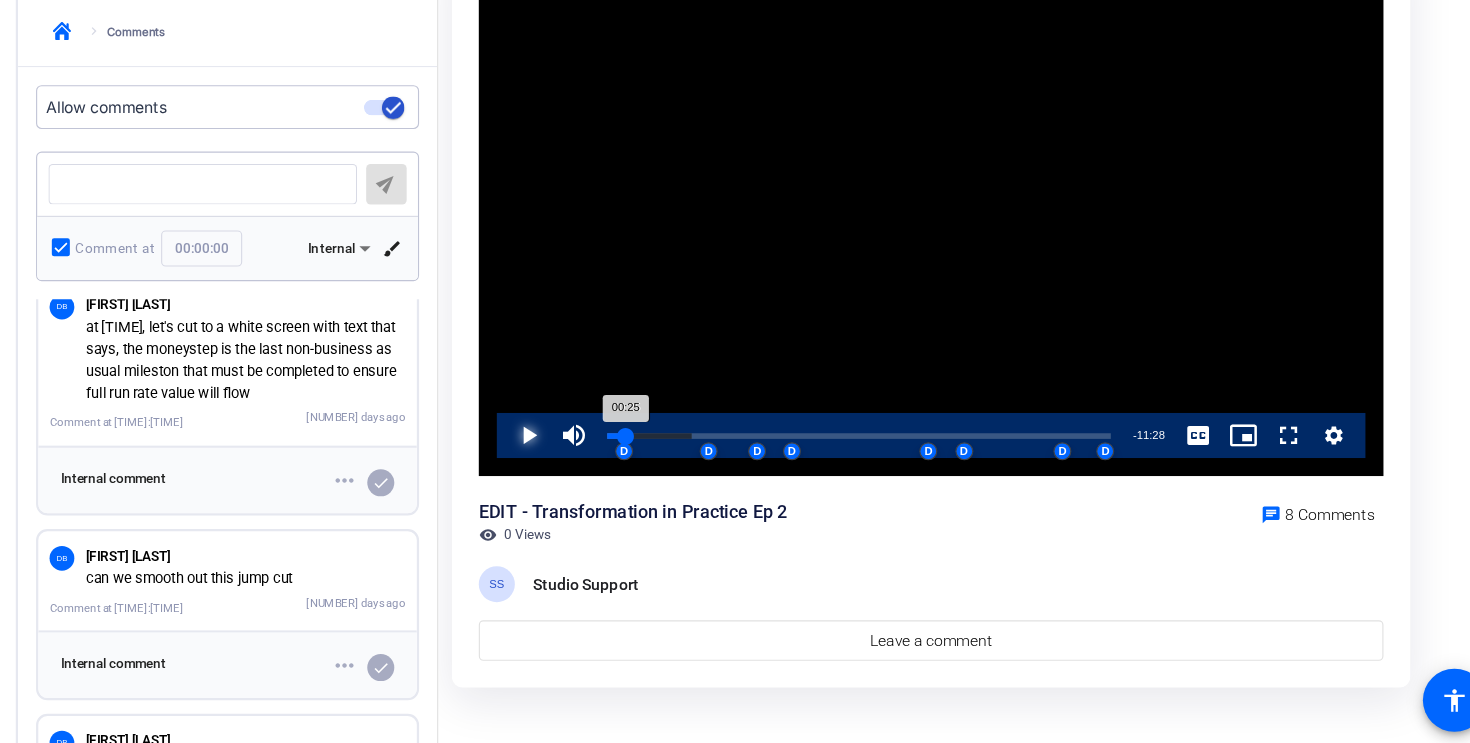 click on "Loaded :  [PERCENT]% [TIME] [TIME] D D D D D D D D" at bounding box center [838, 470] 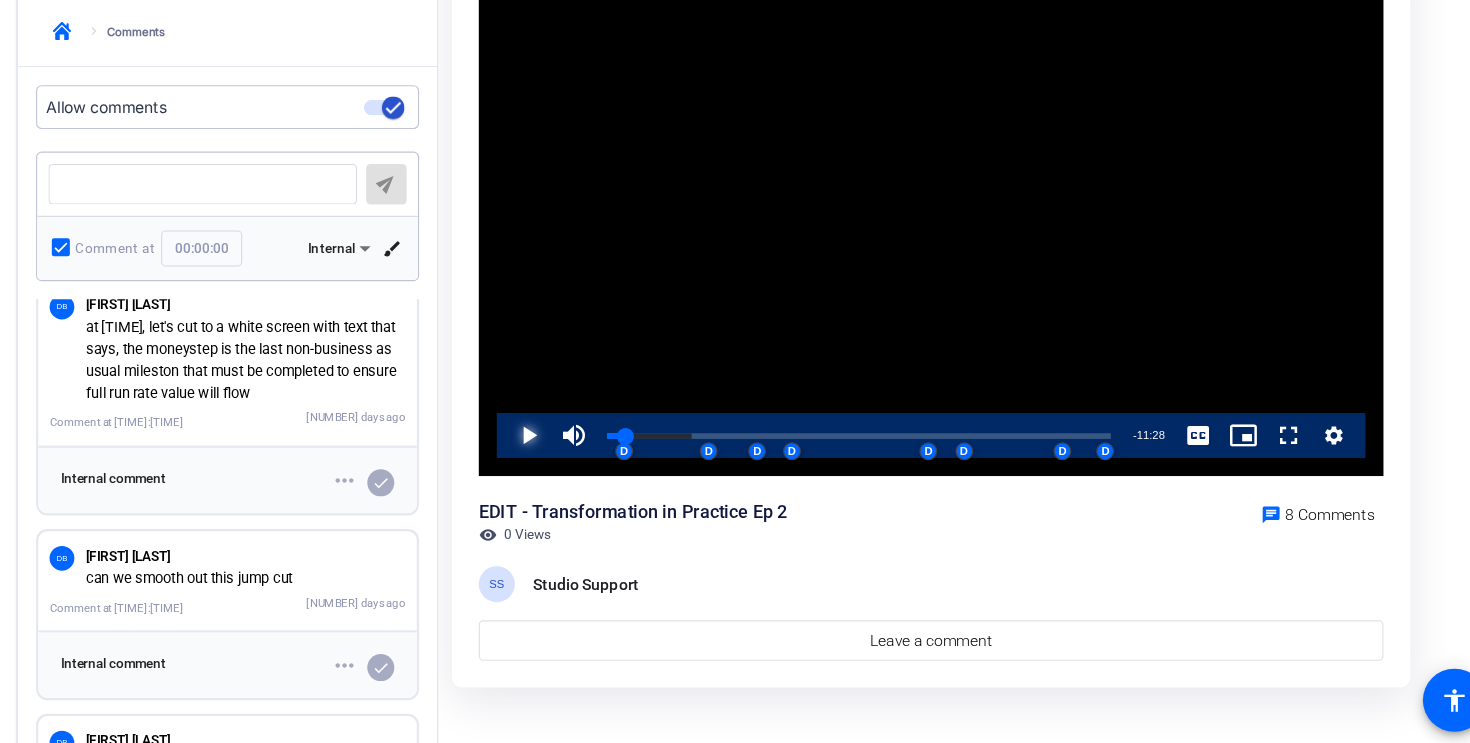 click at bounding box center [525, 470] 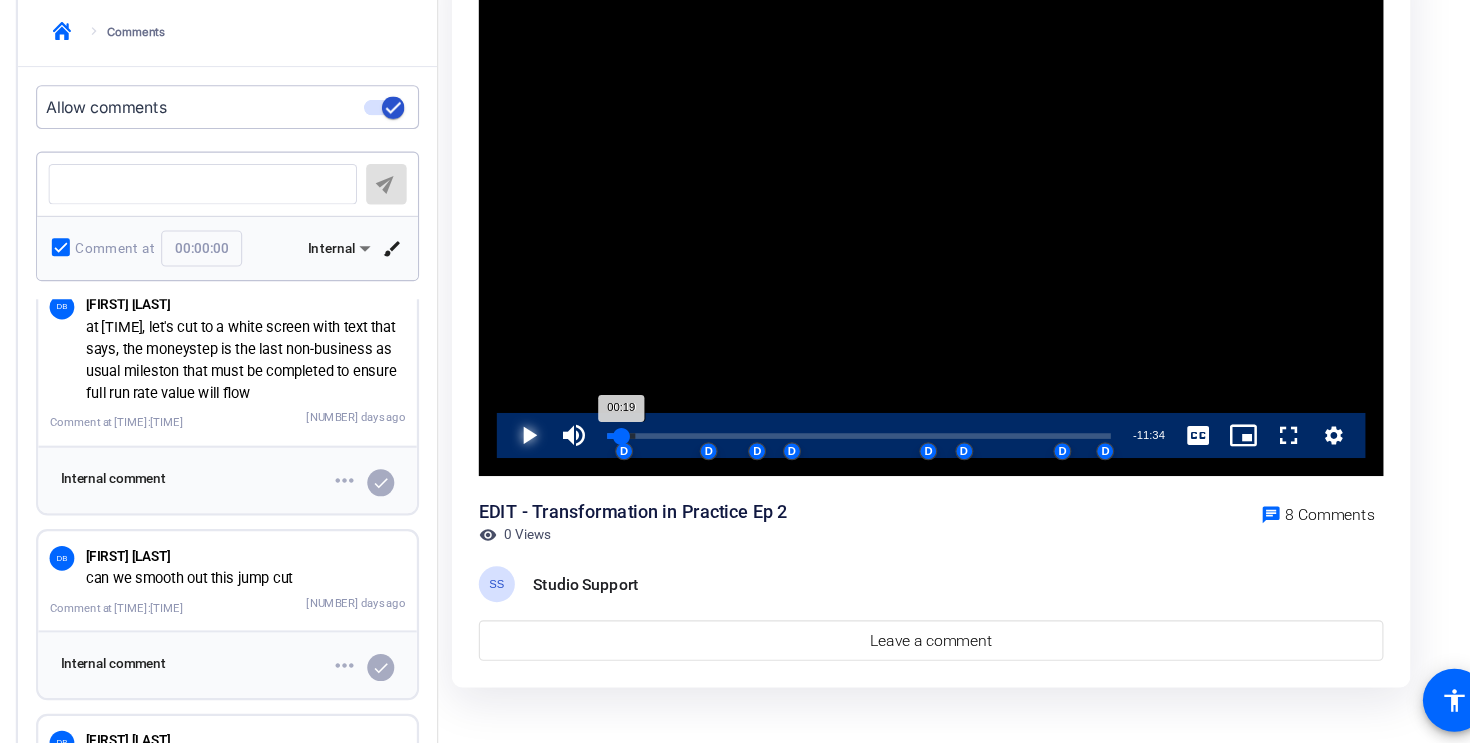 click on "00:19" at bounding box center (621, 470) 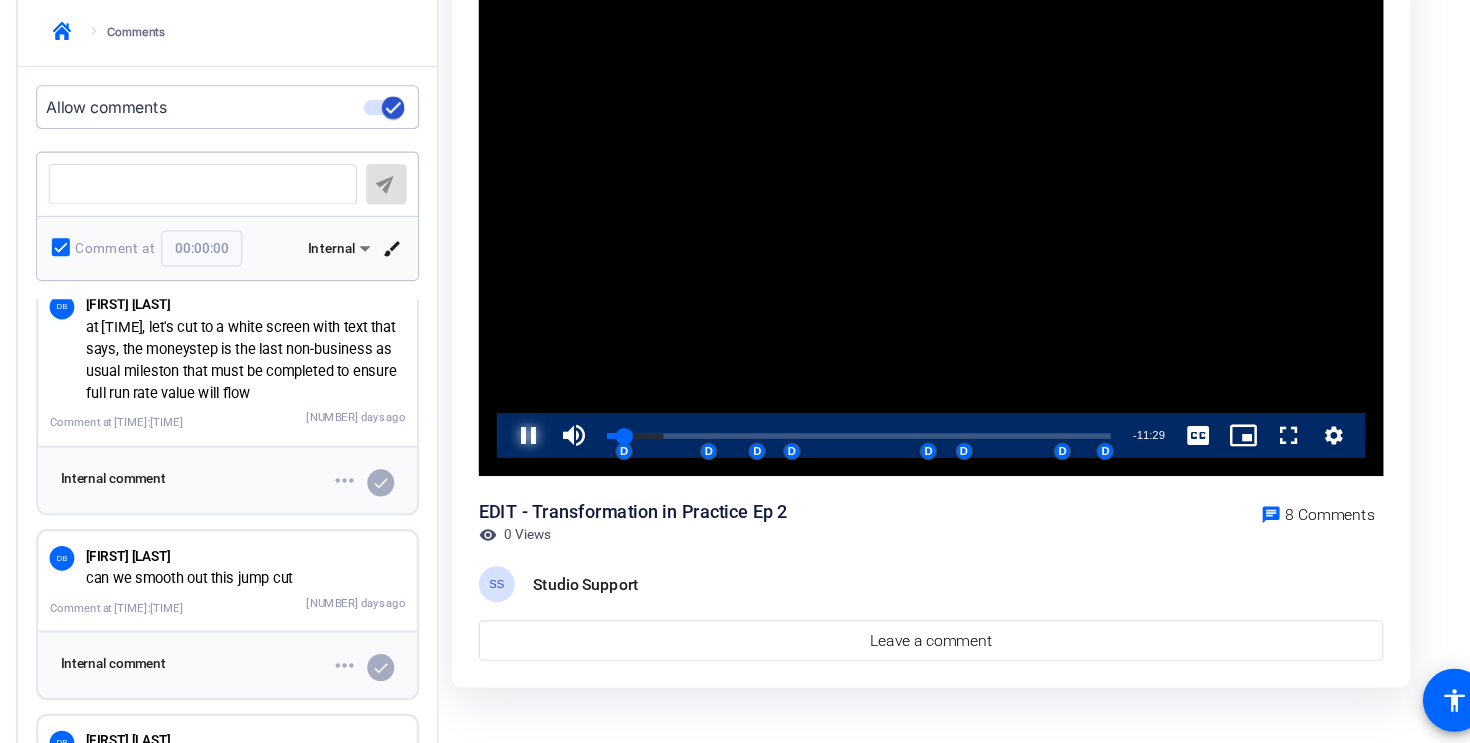 click at bounding box center (525, 470) 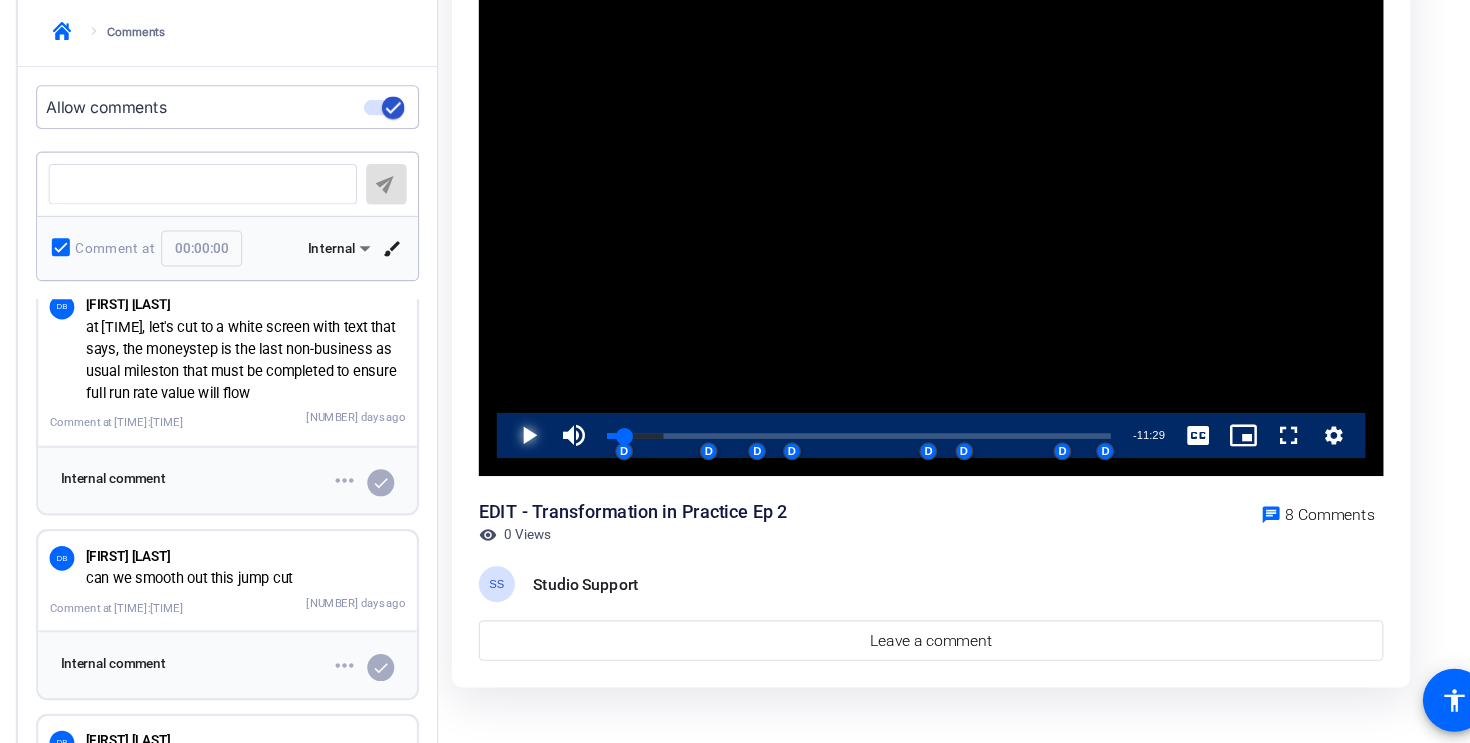 click at bounding box center [525, 470] 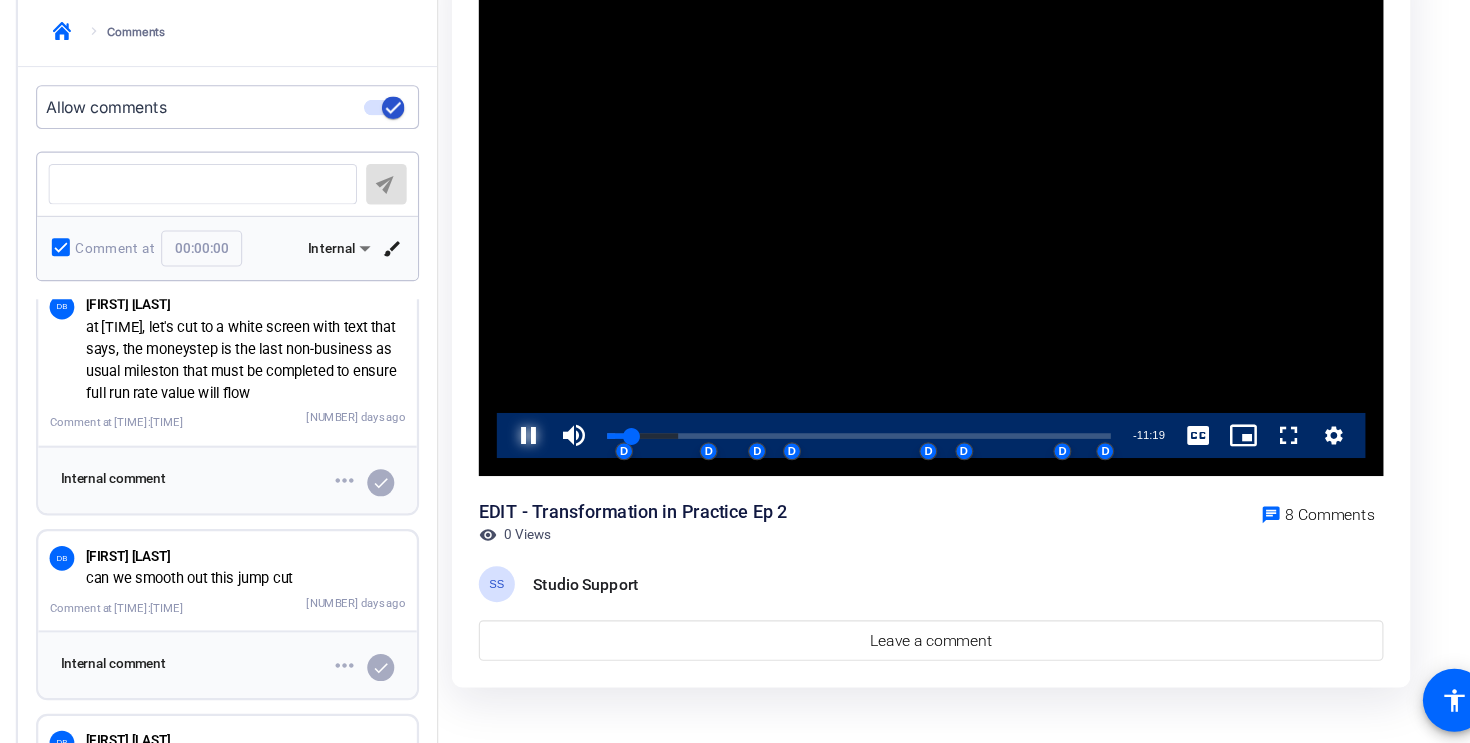 click at bounding box center (525, 470) 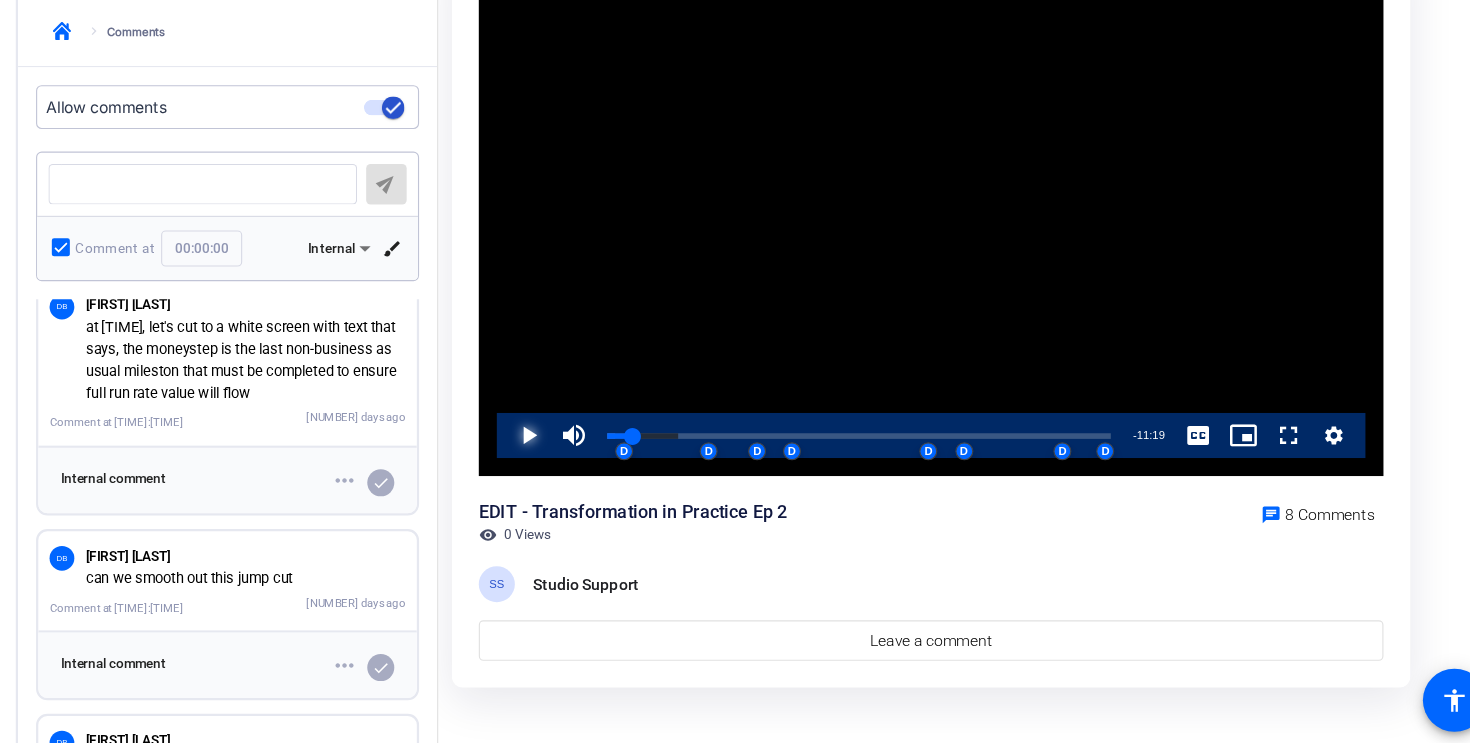 click at bounding box center [525, 470] 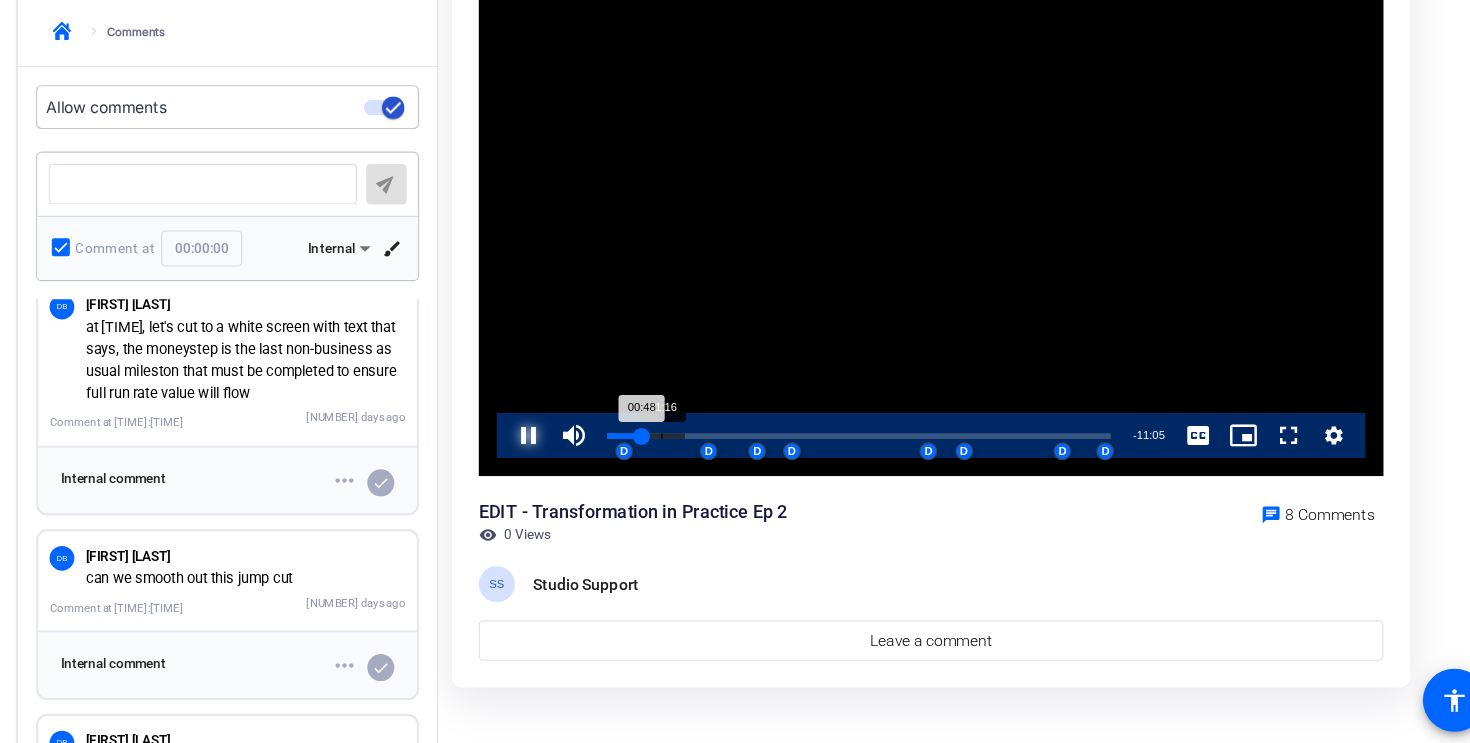 click on "Loaded :  [PERCENT]% [TIME] [TIME] D D D D D D D D" at bounding box center (838, 470) 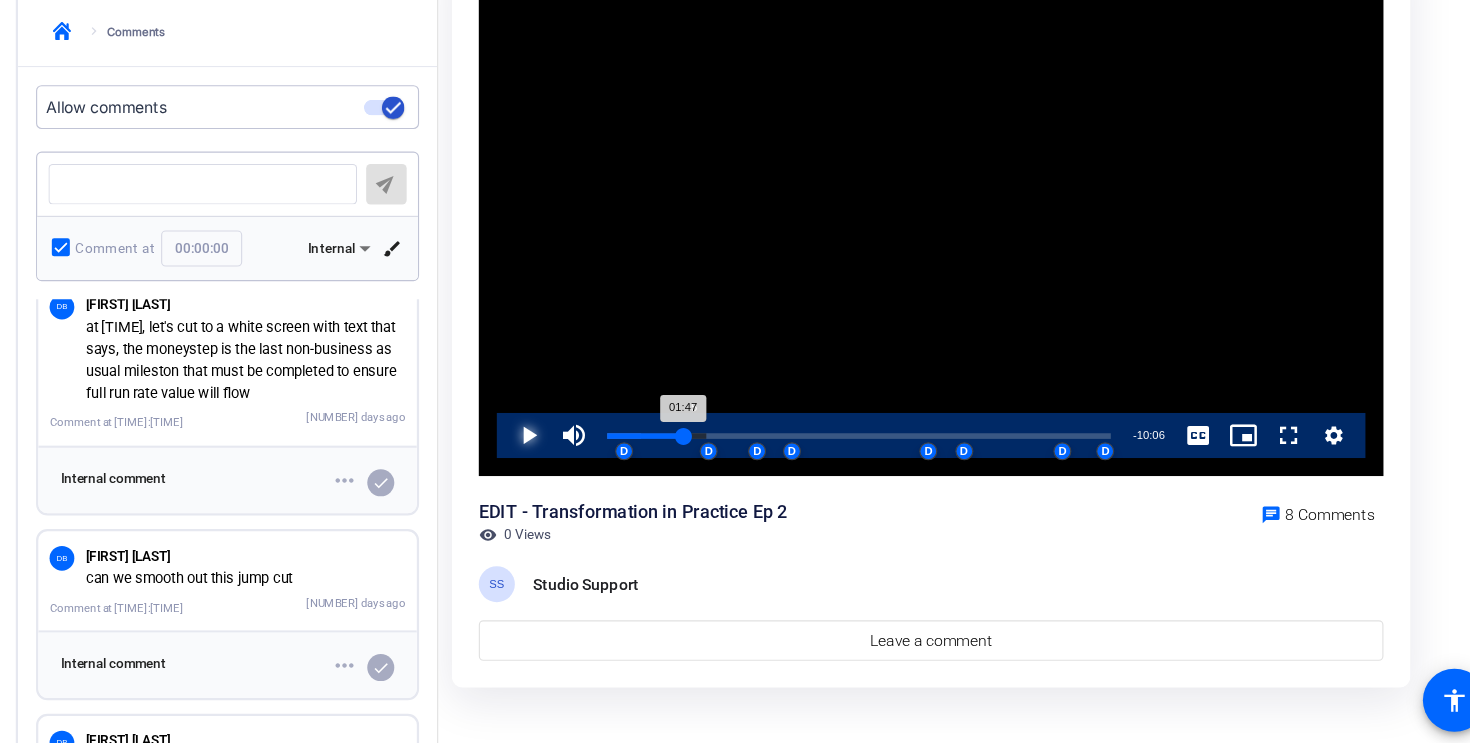 click on "Loaded :  [PERCENT]% [TIME] [TIME] D D D D D D D D" at bounding box center [838, 470] 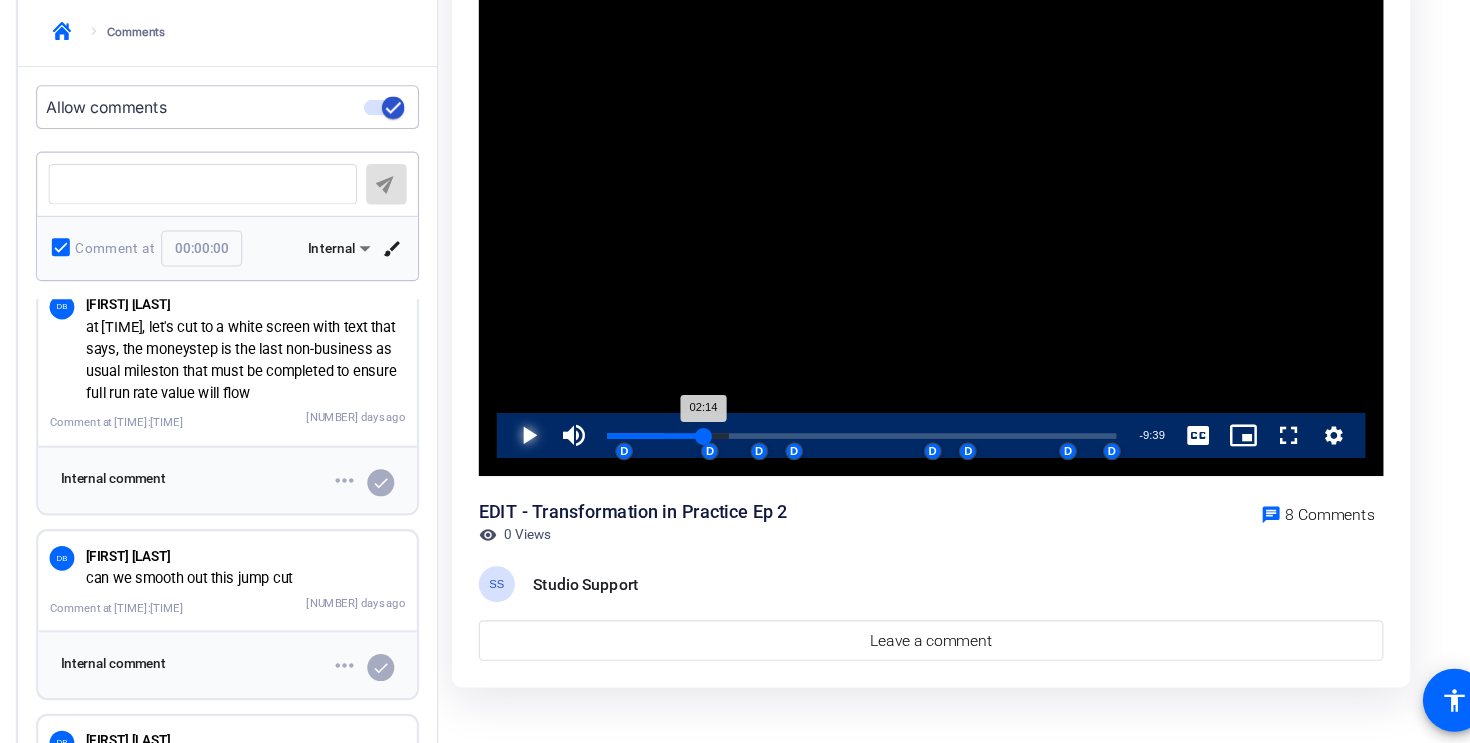 click on "Loaded :  [PERCENT]% [TIME] [TIME] D D D D D D D D" at bounding box center (841, 470) 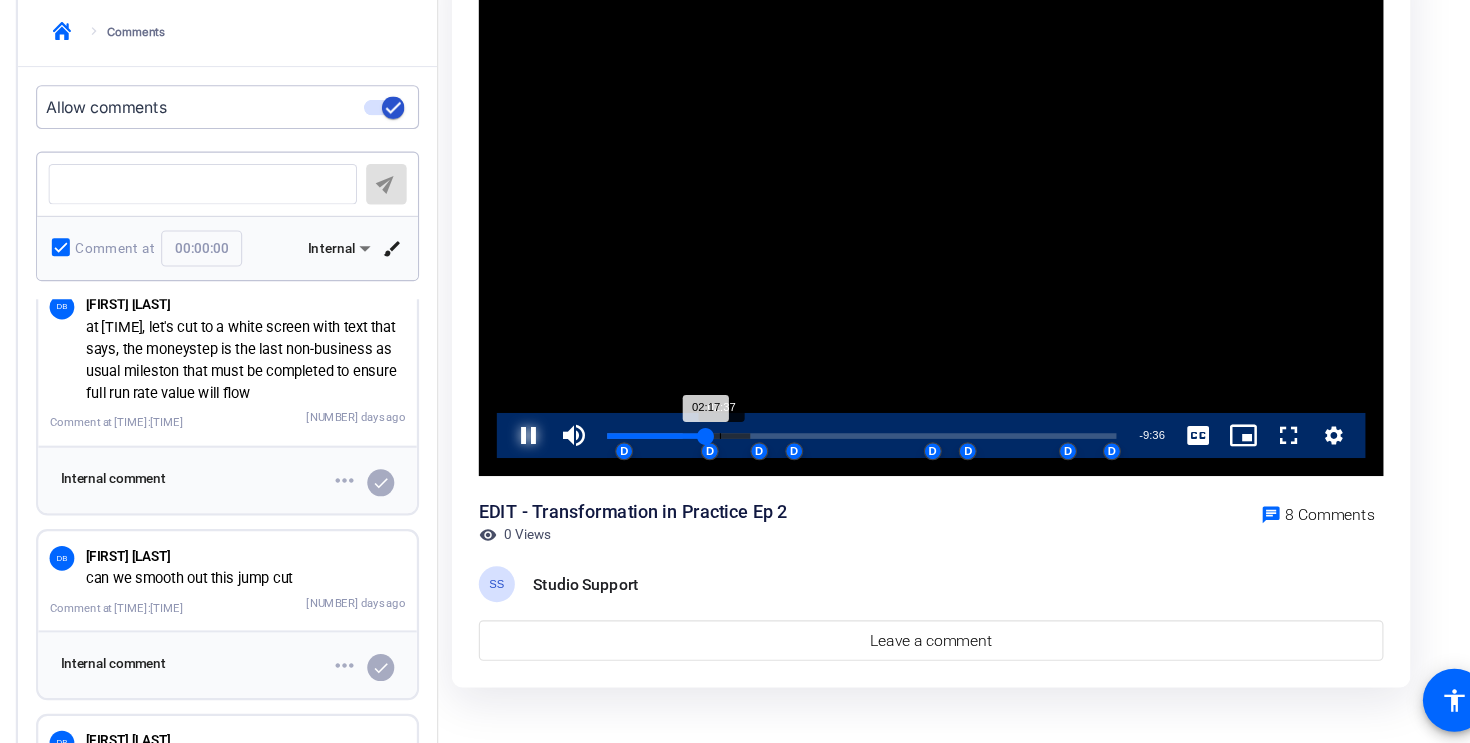 click on "Loaded :  [PERCENT]% [TIME] [TIME] D D D D D D D D" at bounding box center (841, 470) 